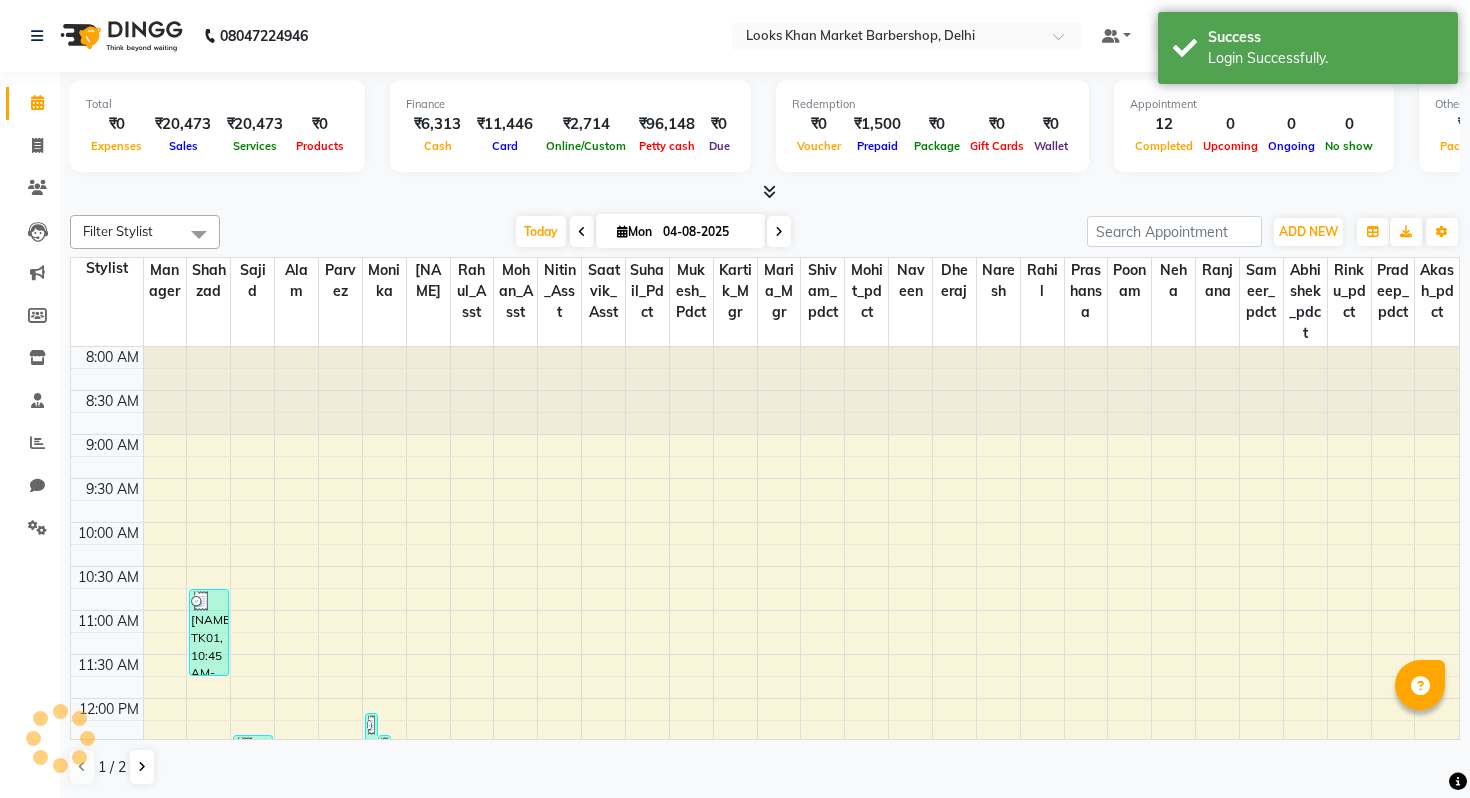scroll, scrollTop: 0, scrollLeft: 0, axis: both 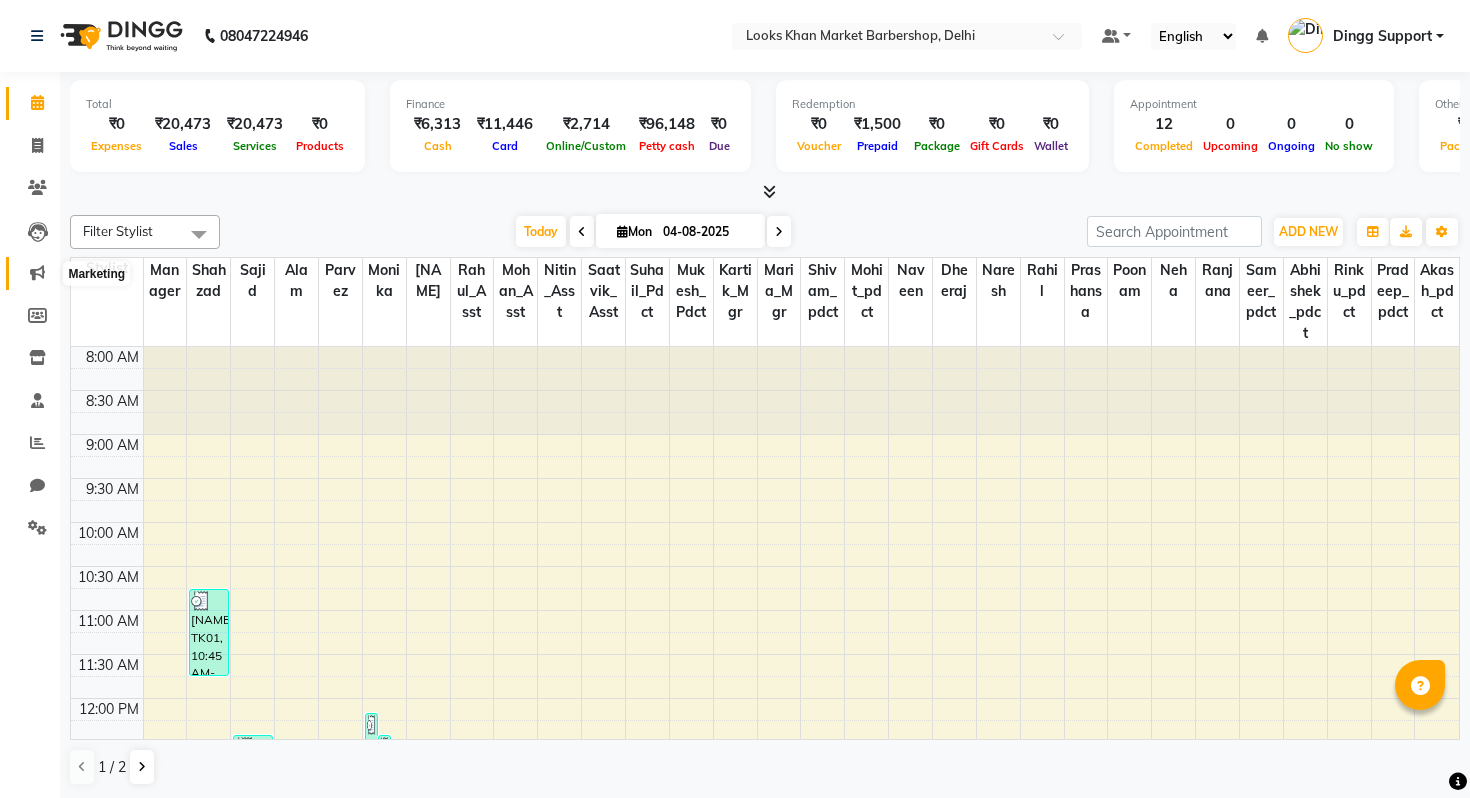 click 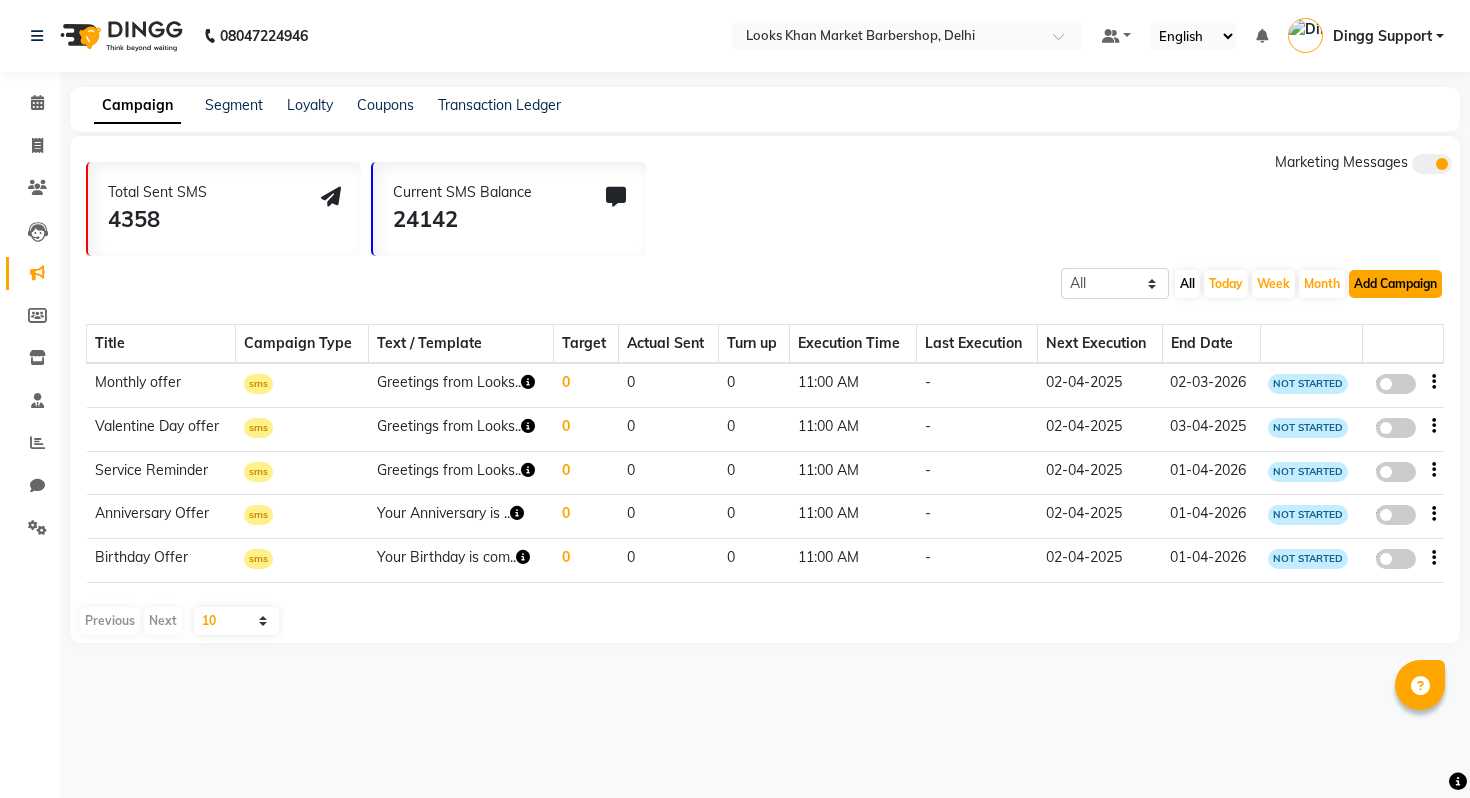 click on "Add Campaign" at bounding box center [1395, 284] 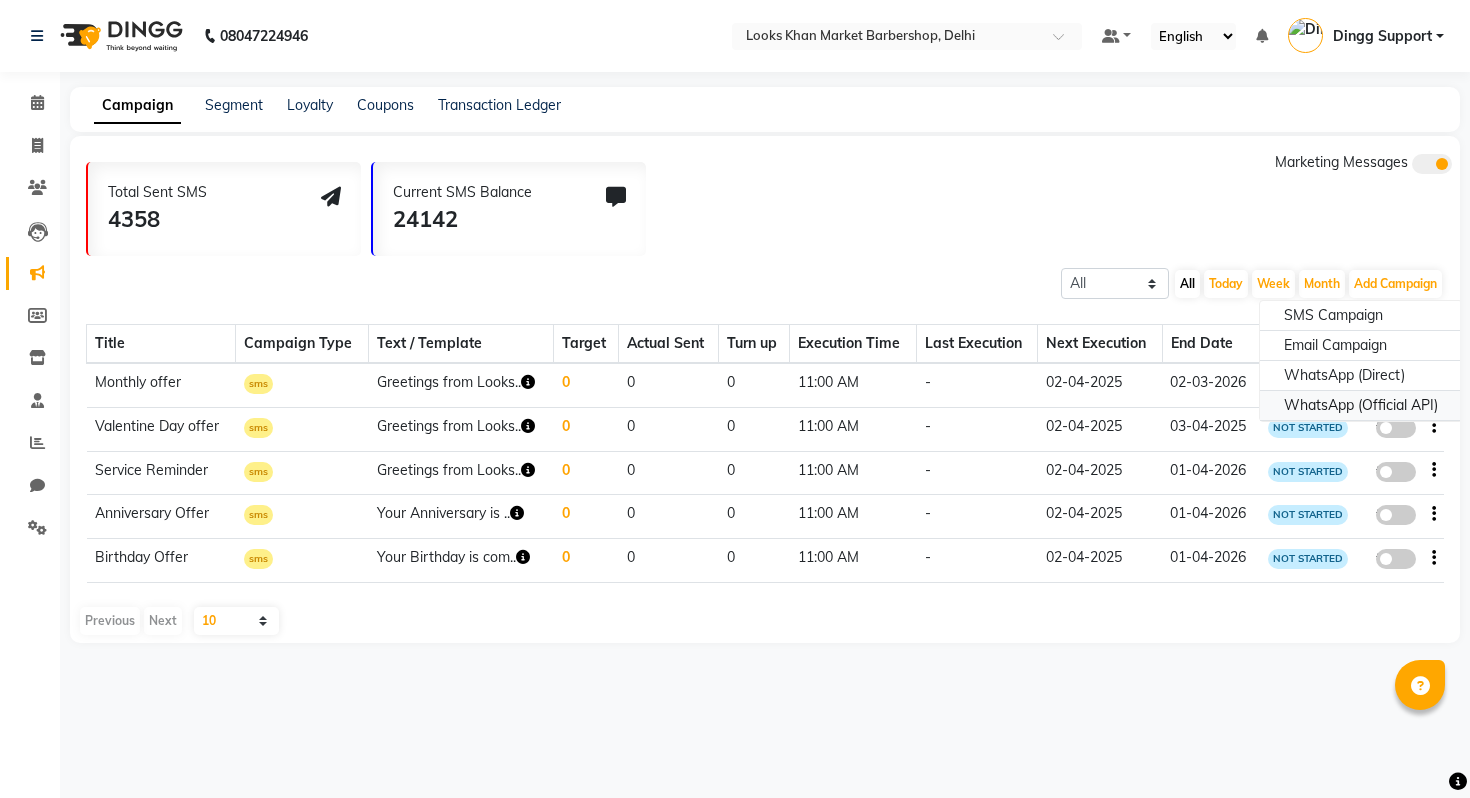 click on "WhatsApp (Official API)" 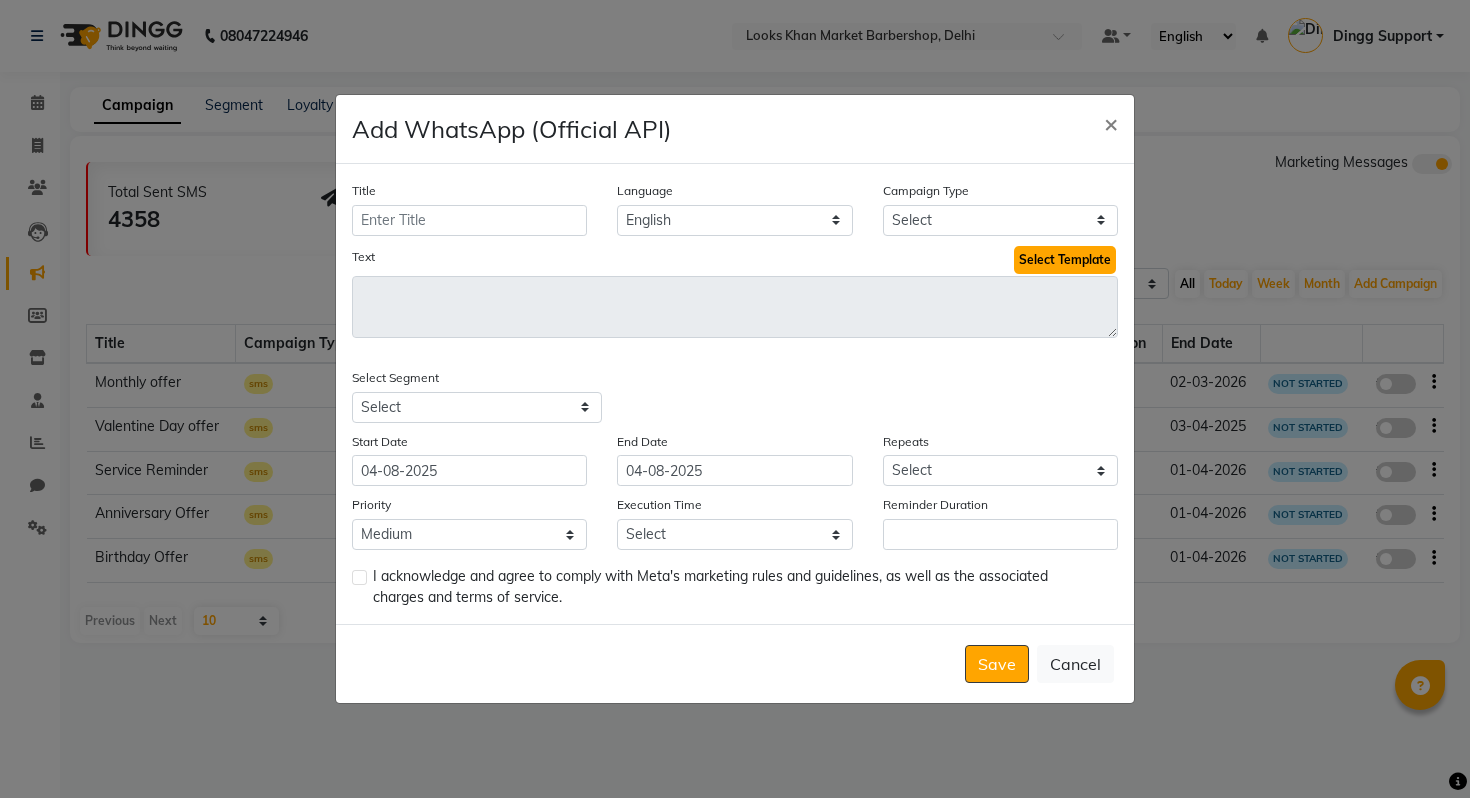 click on "Select Template" 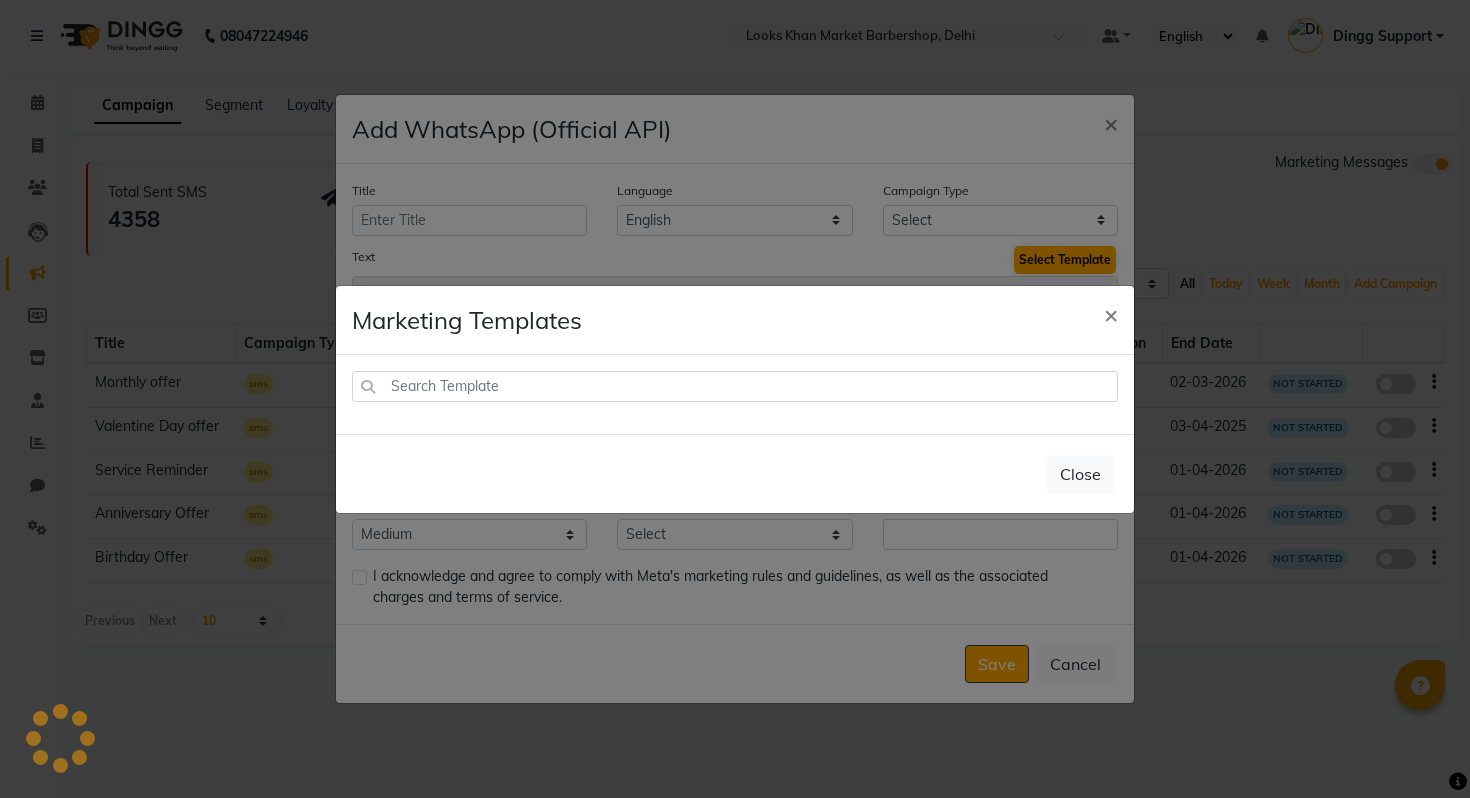 type 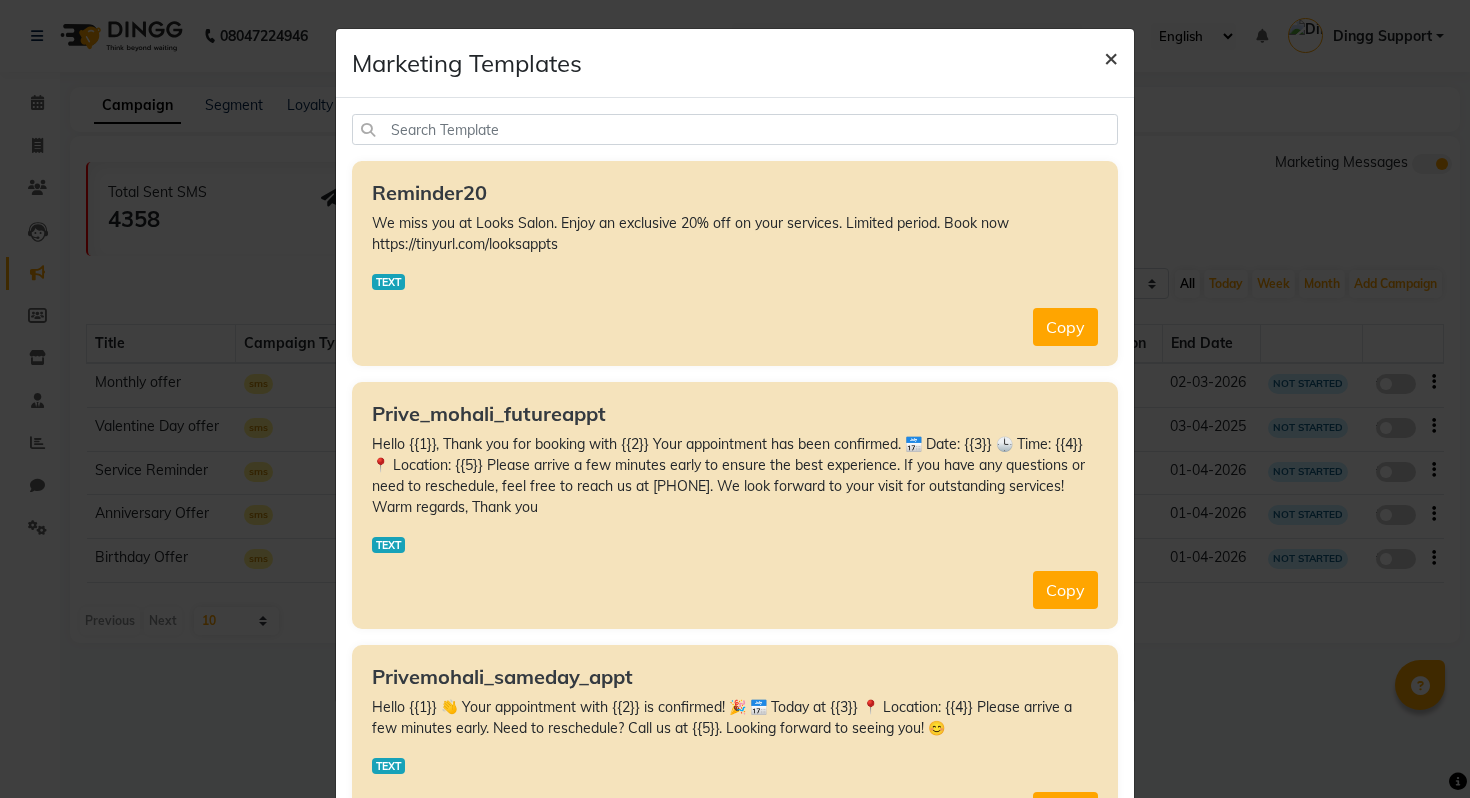 click on "×" 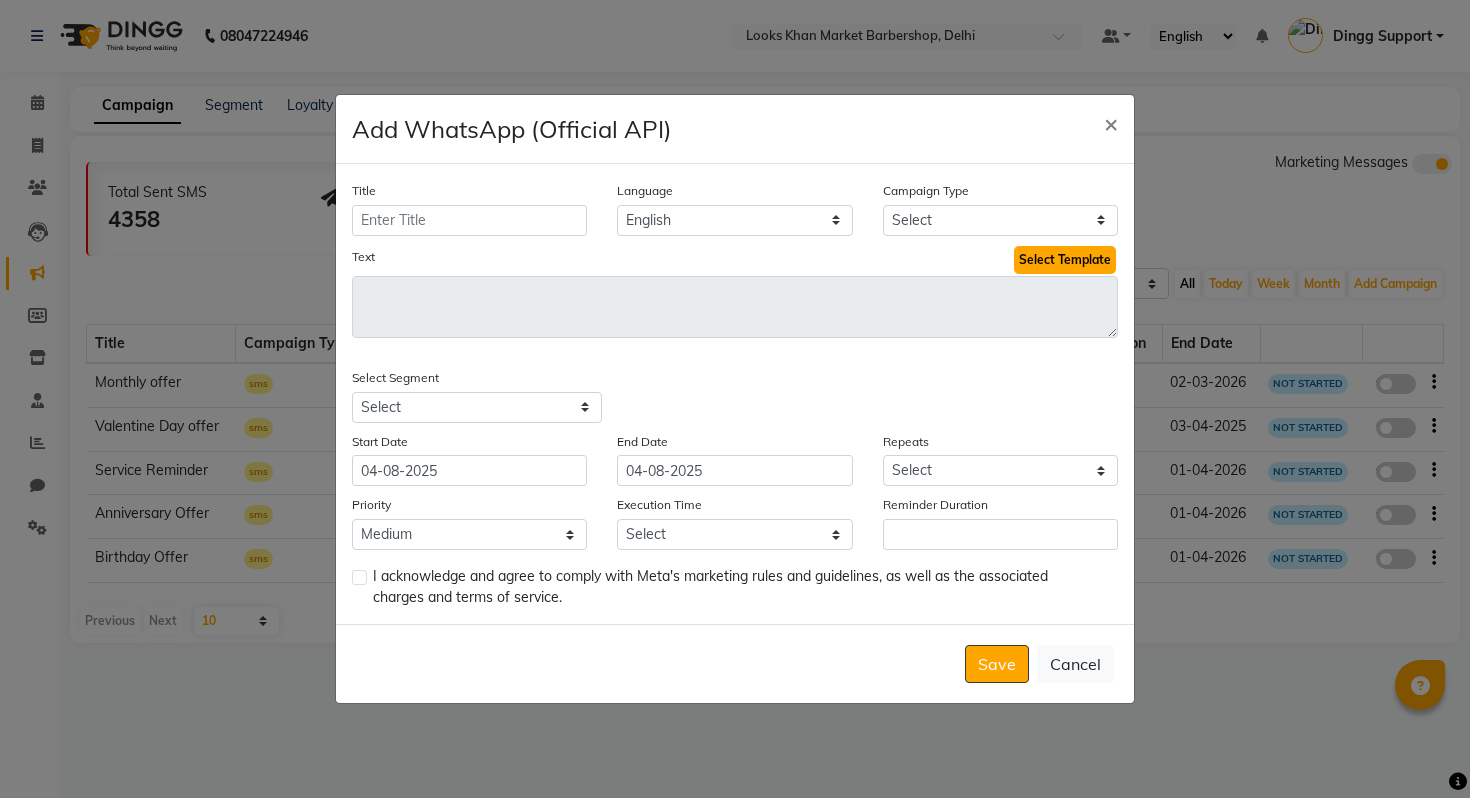 click on "Select Template" 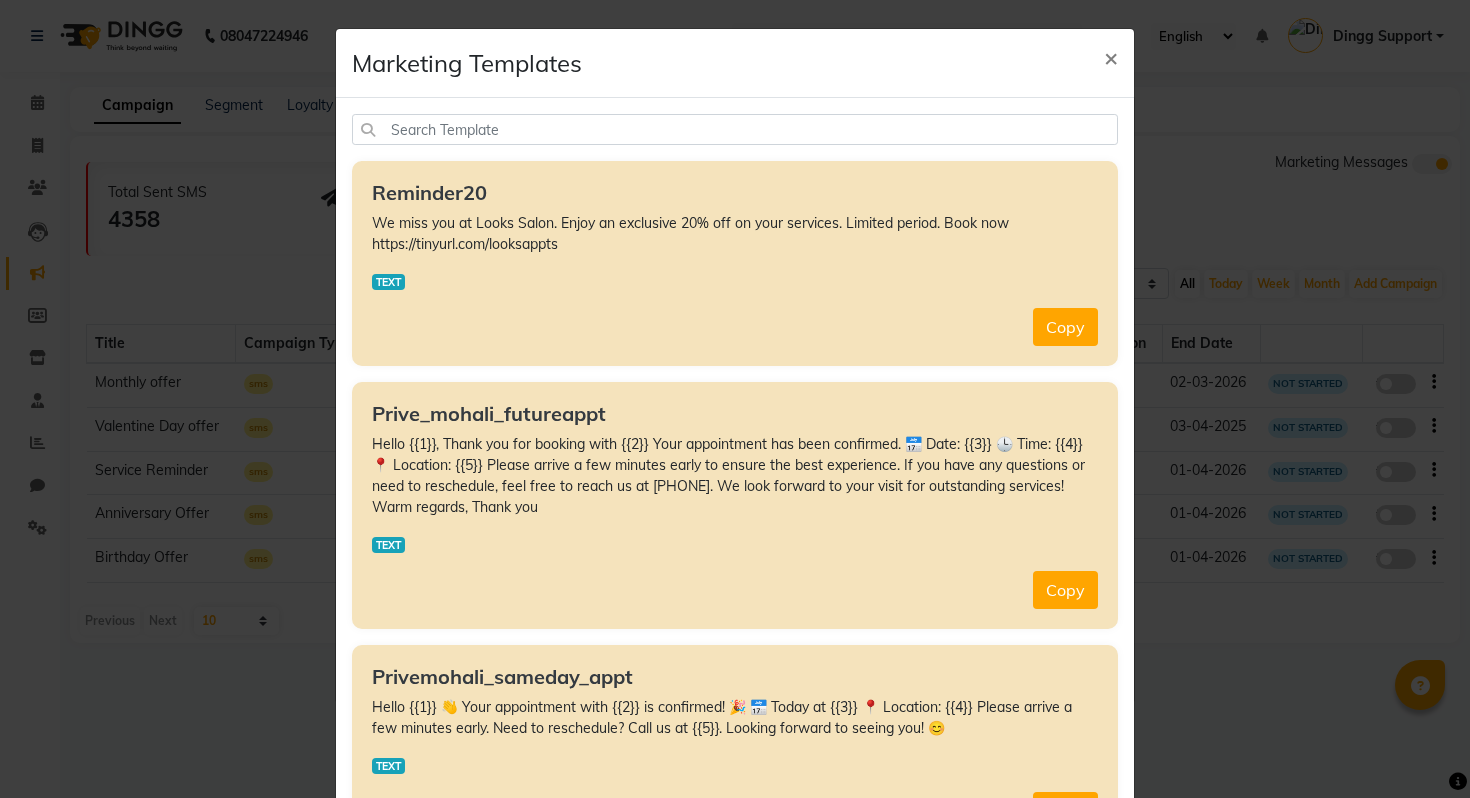 click on "Reminder20 We miss you at Looks Salon. Enjoy an exclusive 20% off on your services. Limited period. Book now https://tinyurl.com/looksappts TEXT Copy Prive_mohali_futureappt Hello {{1}}, Thank you for booking with {{2}} Your appointment has been confirmed. 📅 Date: {{3}} 🕒 Time: {{4}} 📍 Location: {{5}} Please arrive a few minutes early to ensure the best experience. If you have any questions or need to reschedule, feel free to reach us at [PHONE]. We look forward to your visit for outstanding services! Warm regards, Thank you TEXT Copy Privemohali_sameday_appt Hello {{1}} 👋 Your appointment with {{2}} is confirmed! 🎉 📅 Today at {{3}} 📍 Location: {{4}} Please arrive a few minutes early. Need to reschedule? Call us at {{5}}. Looking forward to seeing you! 😊 TEXT Copy Privemohali_invoice TEXT Copy Karolbagh_future_appointment TEXT Copy Karolbagh_sameday_appointment TEXT Copy Karolbaghfemale_invoice TEXT Copy TEXT" 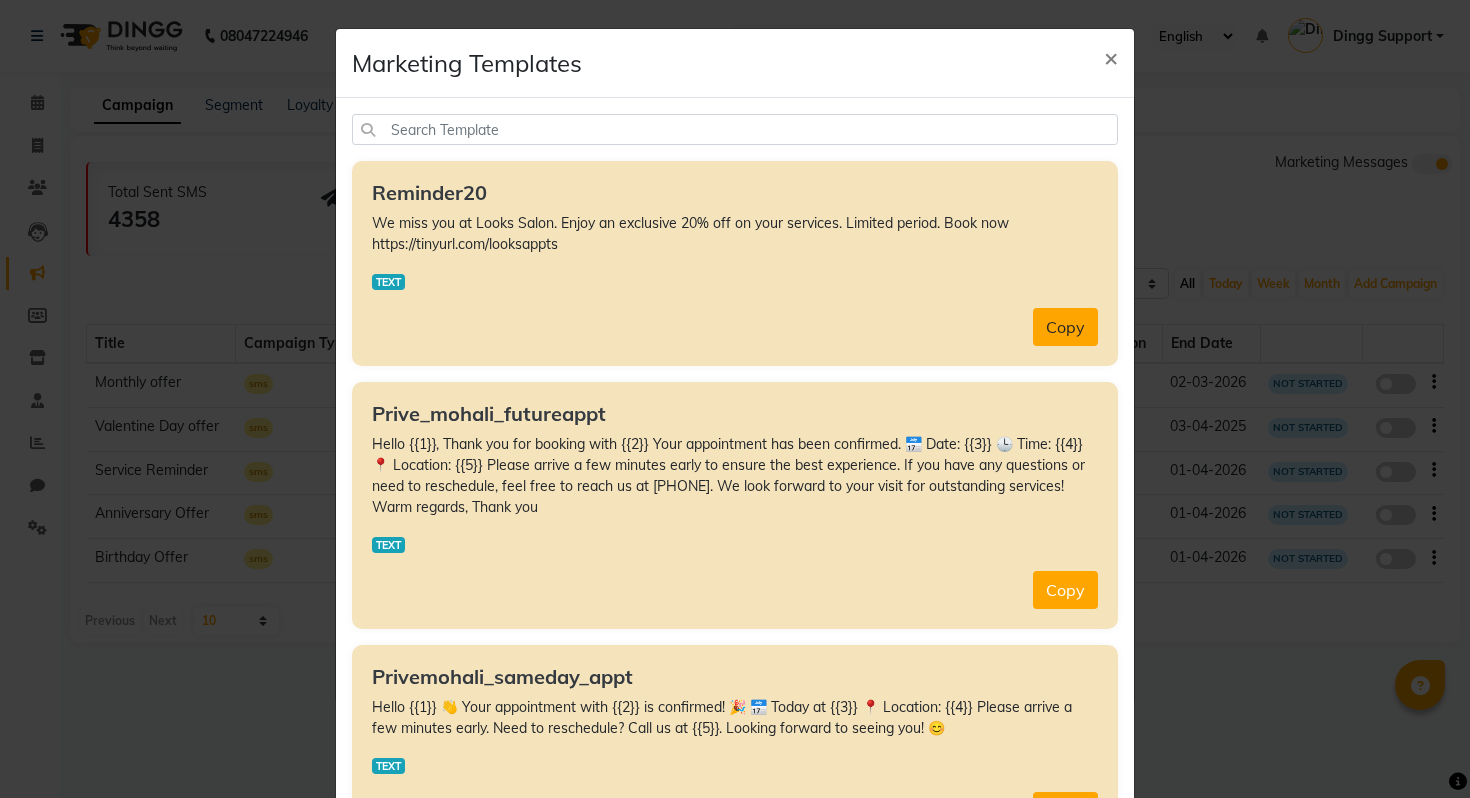 click on "Copy" 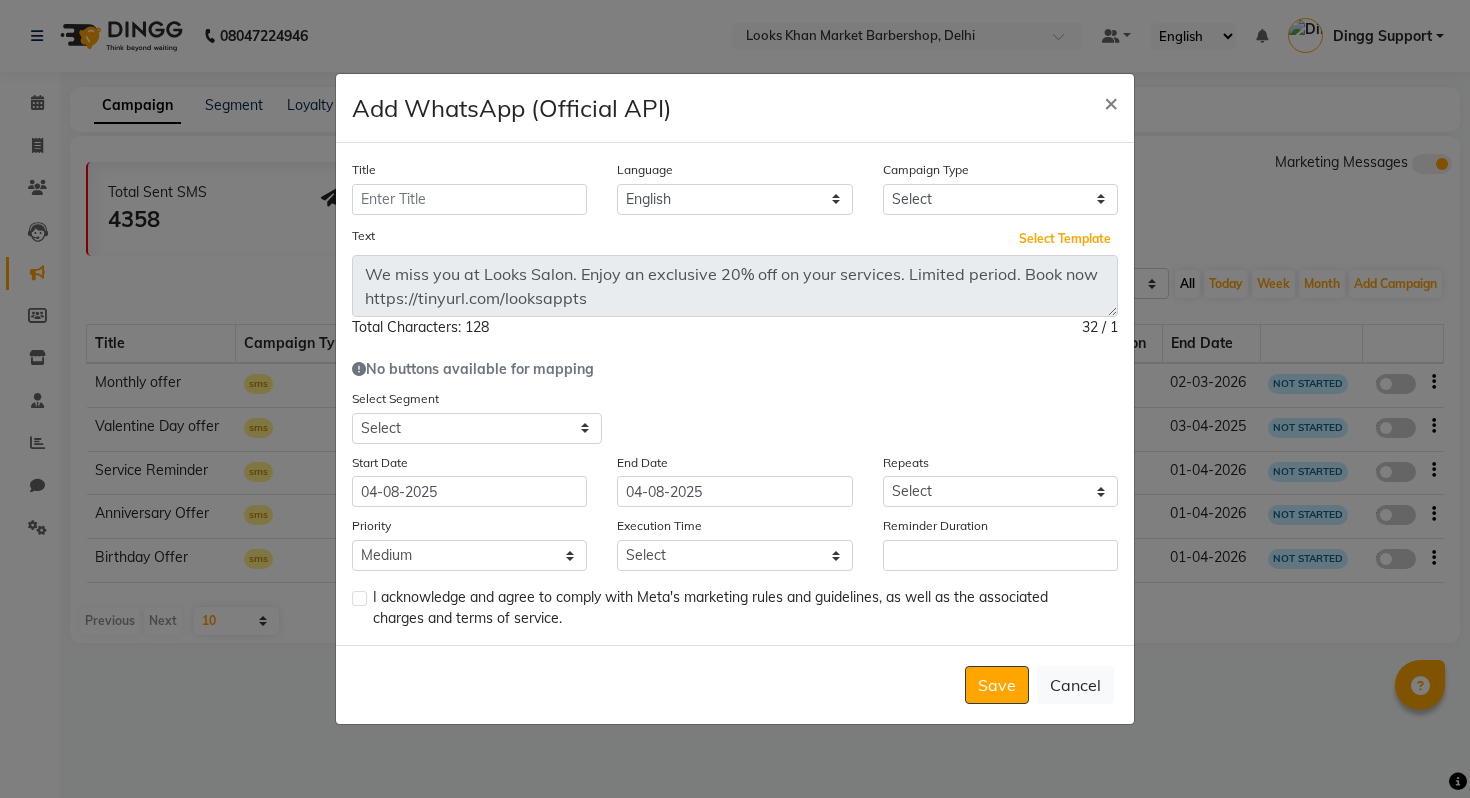 type 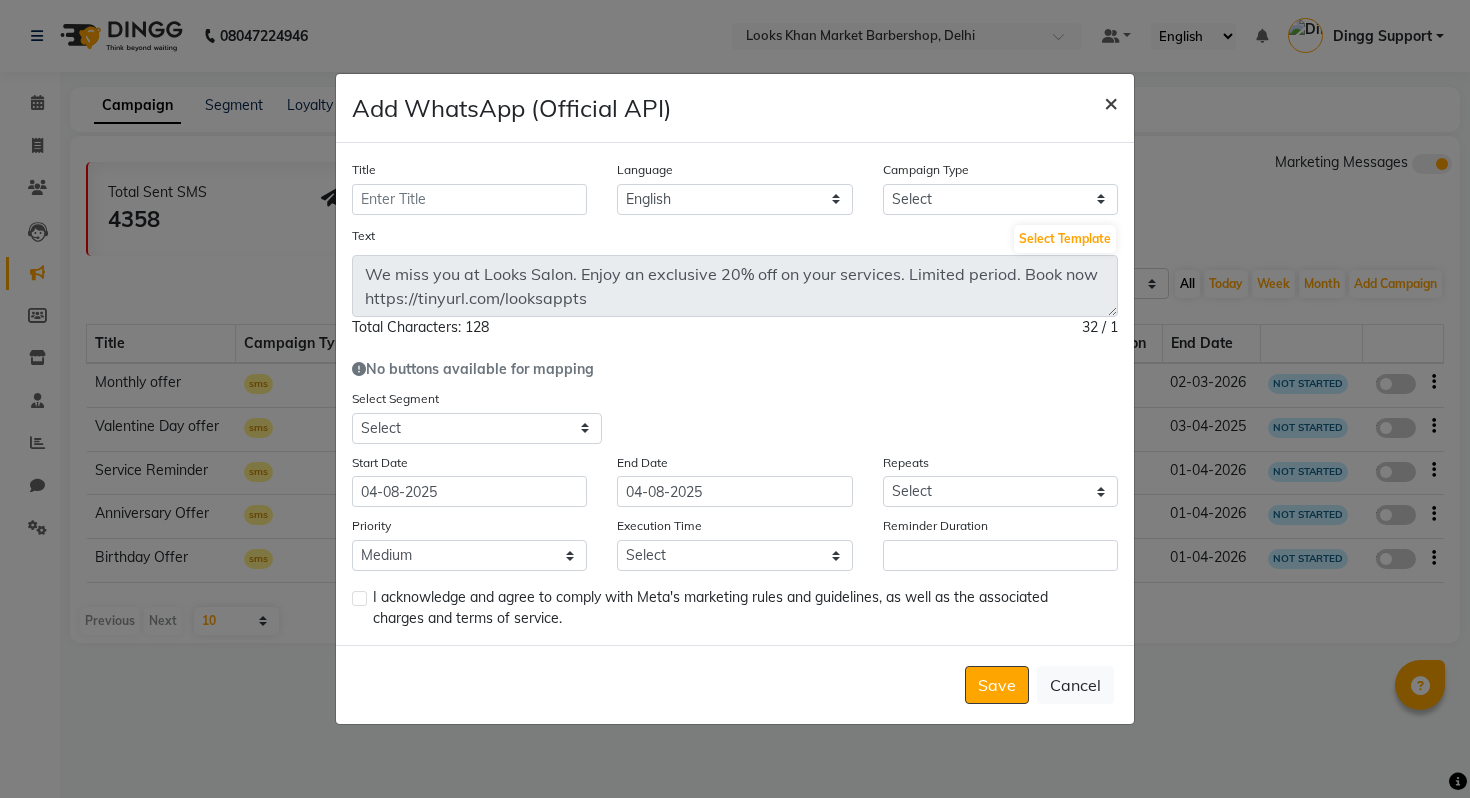 click on "×" 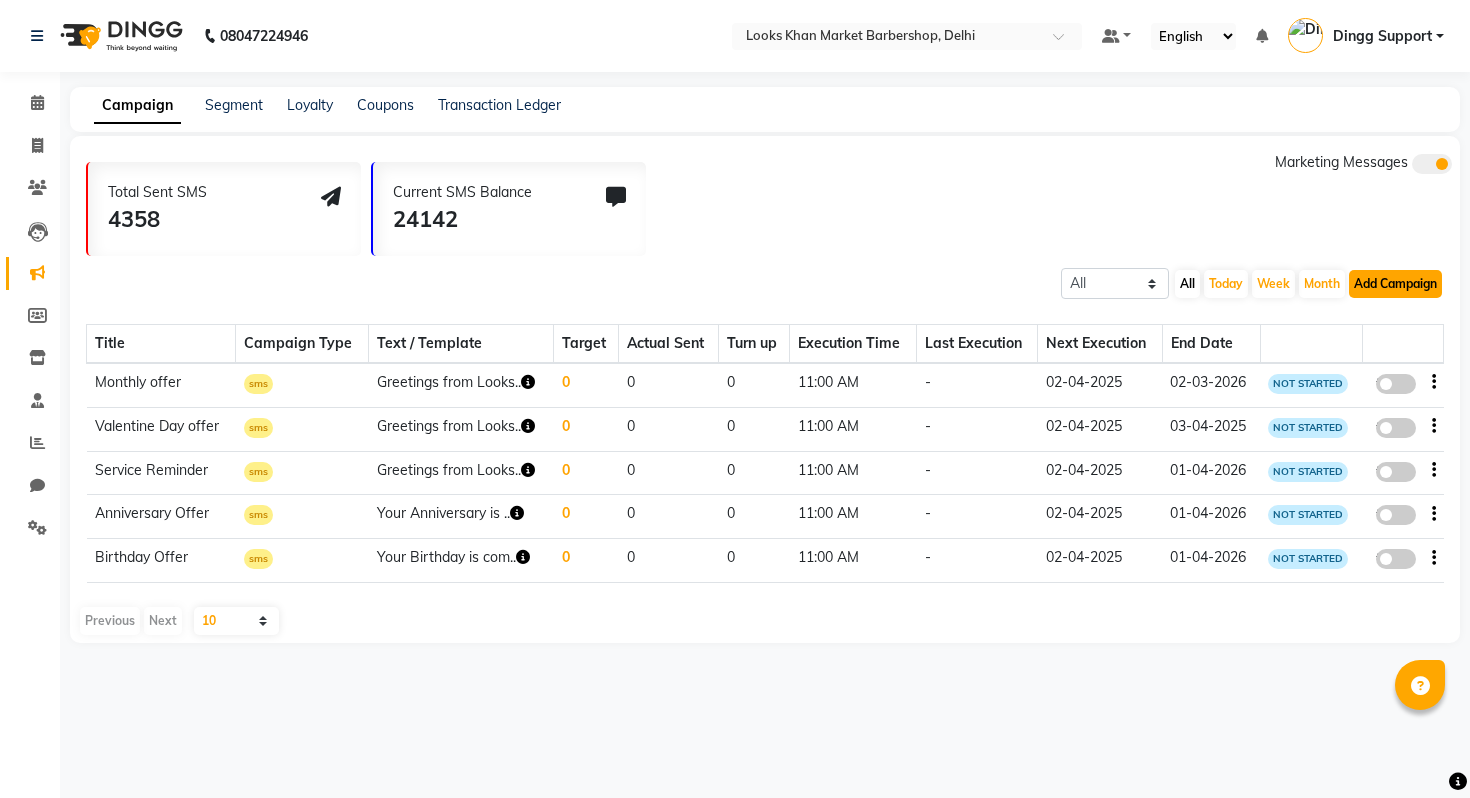 click on "Add Campaign" at bounding box center (1395, 284) 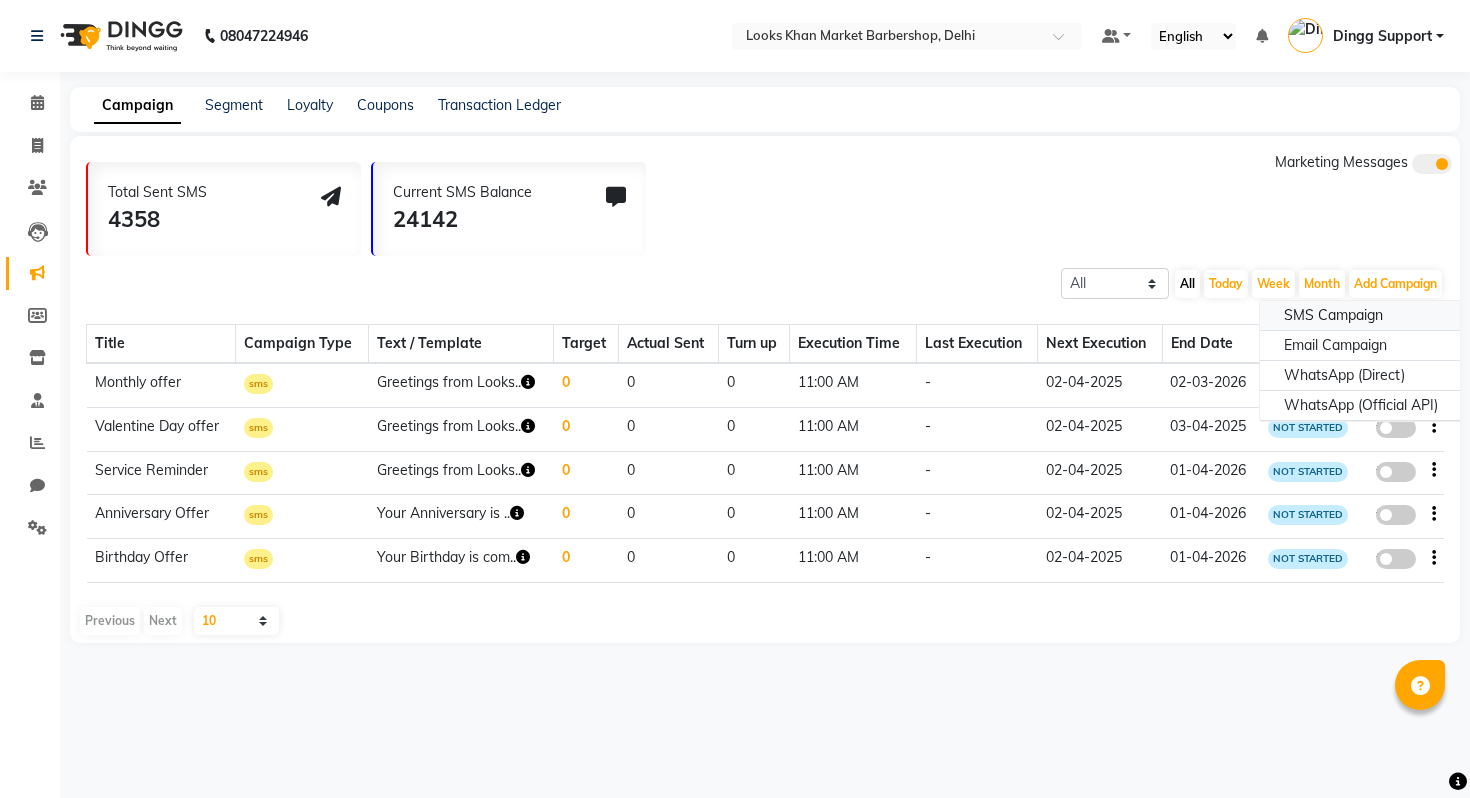 click on "SMS Campaign" 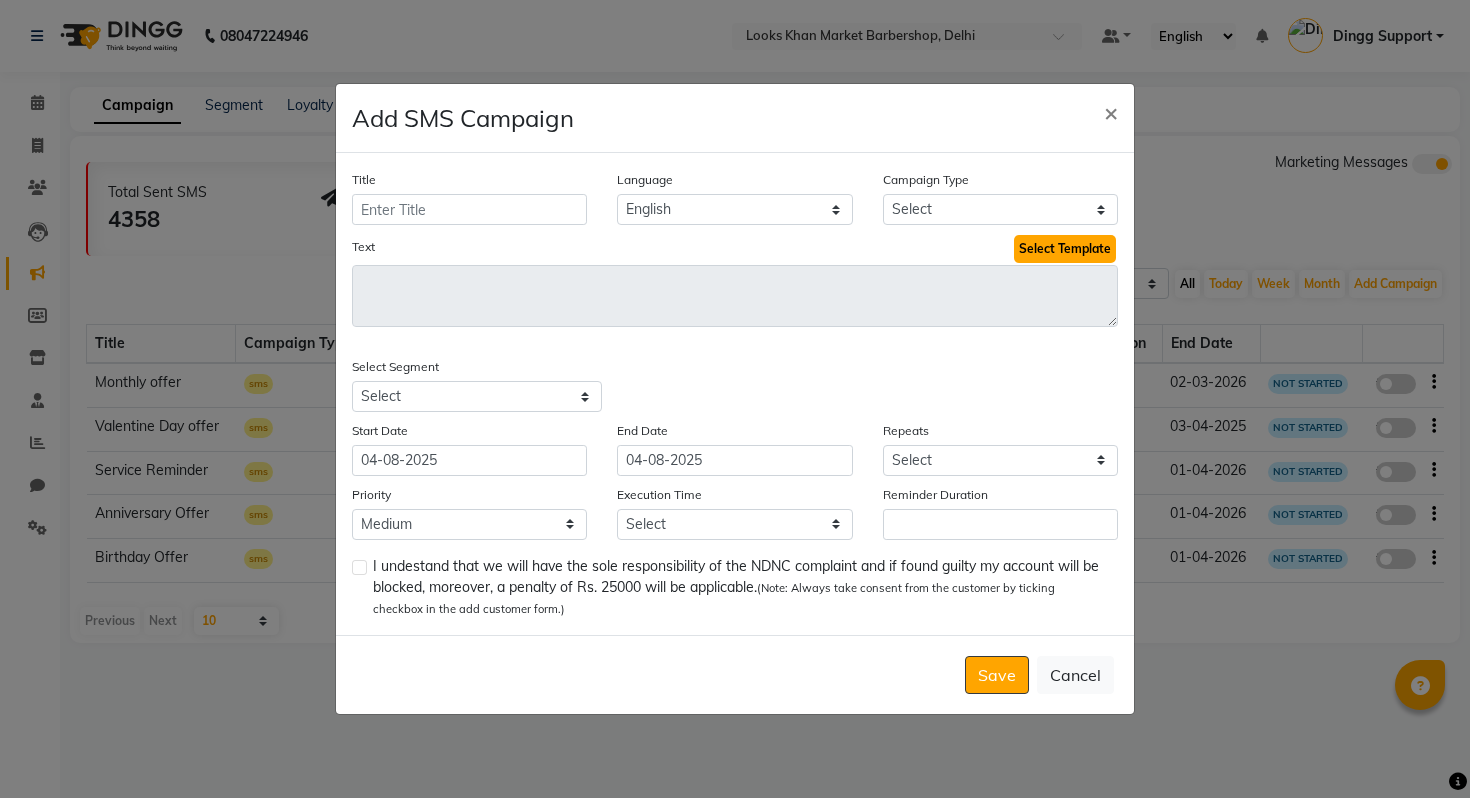 click on "Select Template" 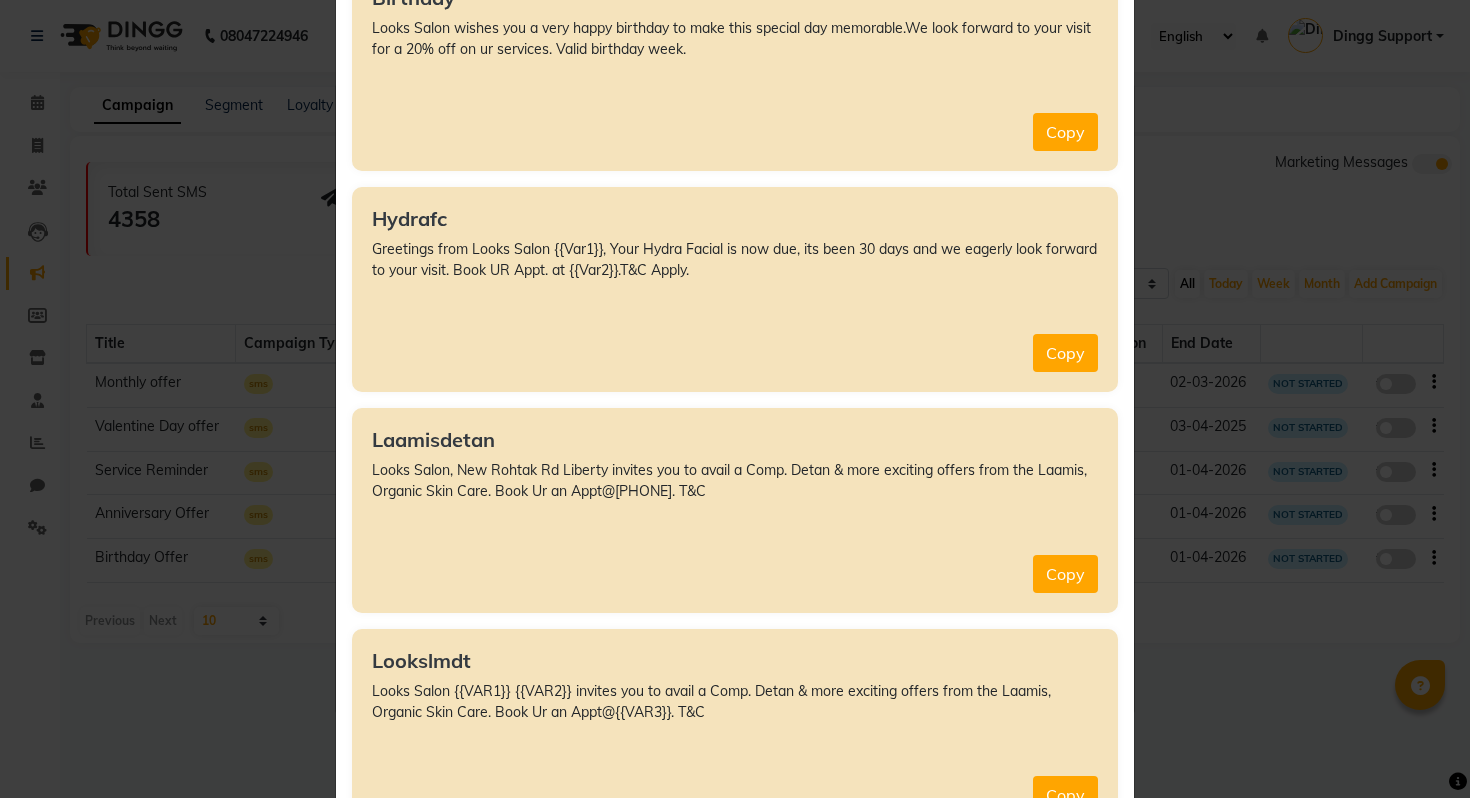 scroll, scrollTop: 0, scrollLeft: 0, axis: both 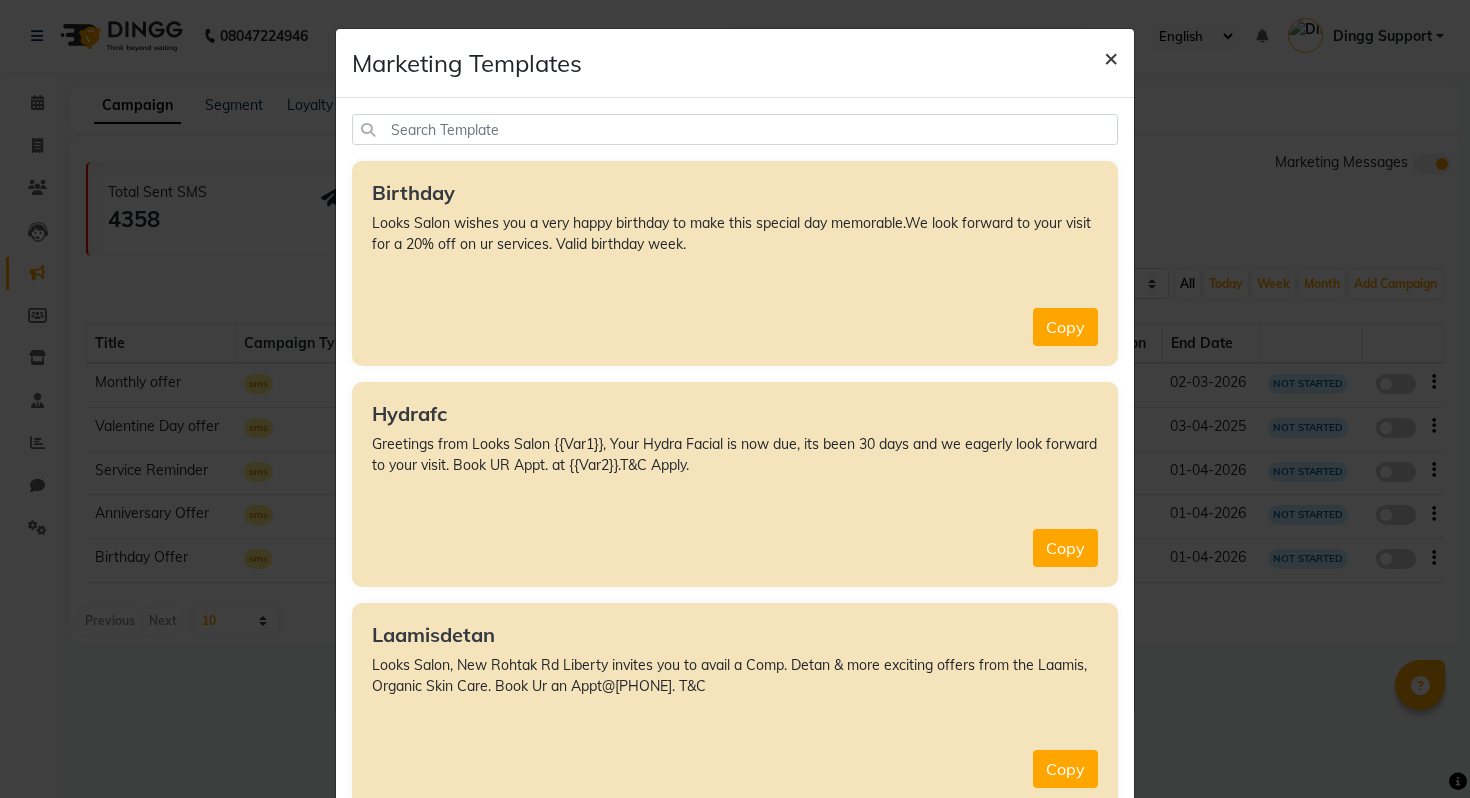 click on "×" 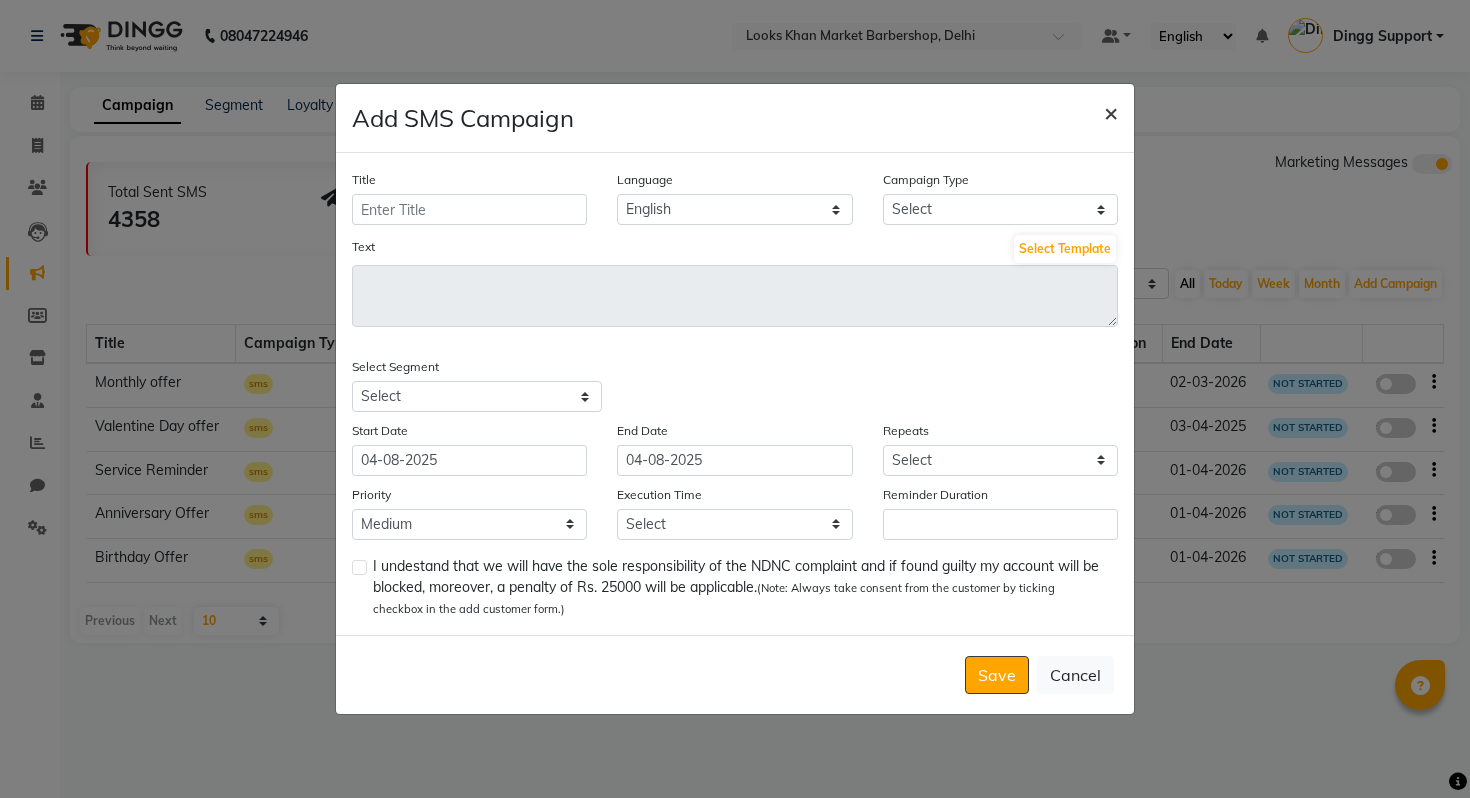 click on "×" 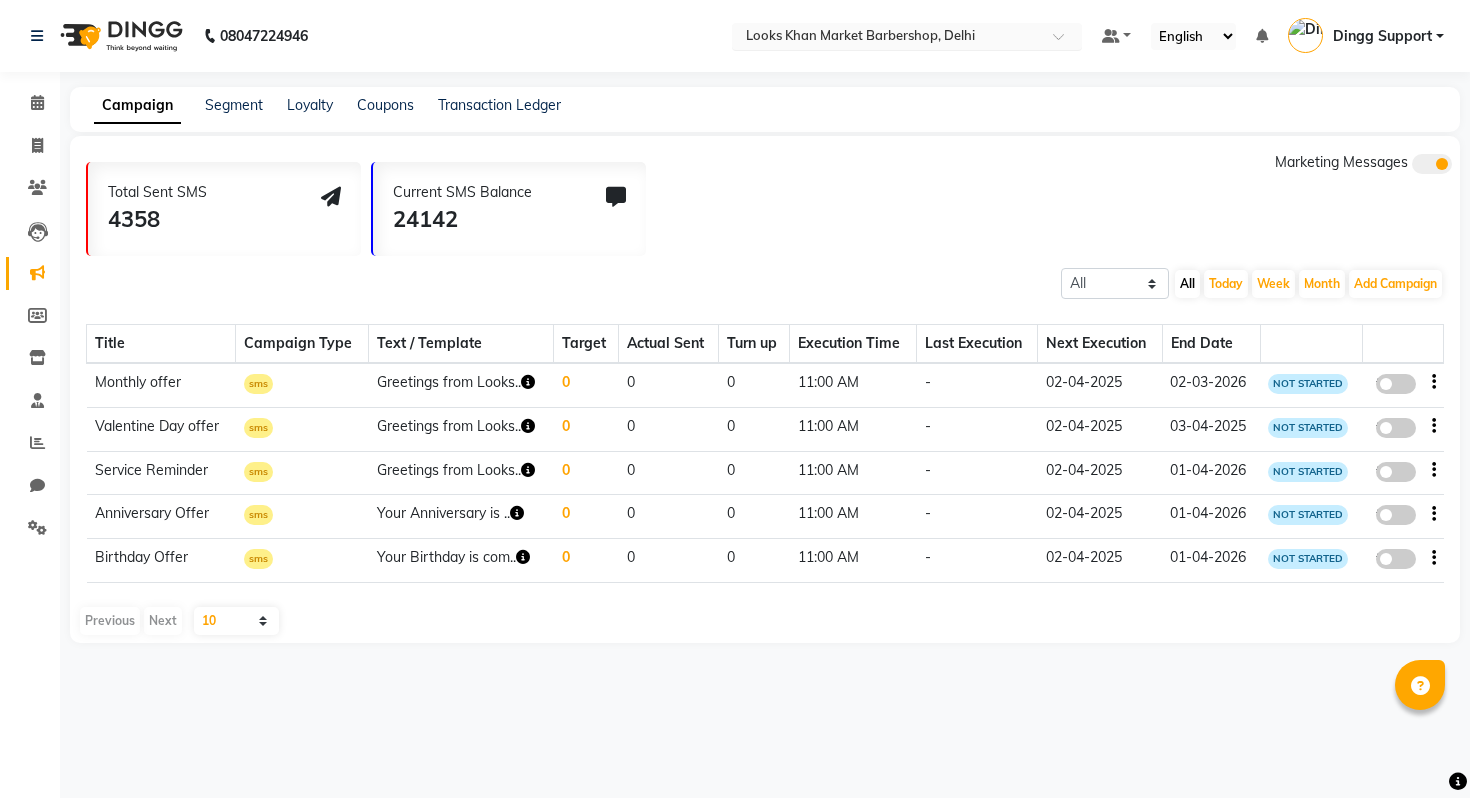 click at bounding box center (887, 38) 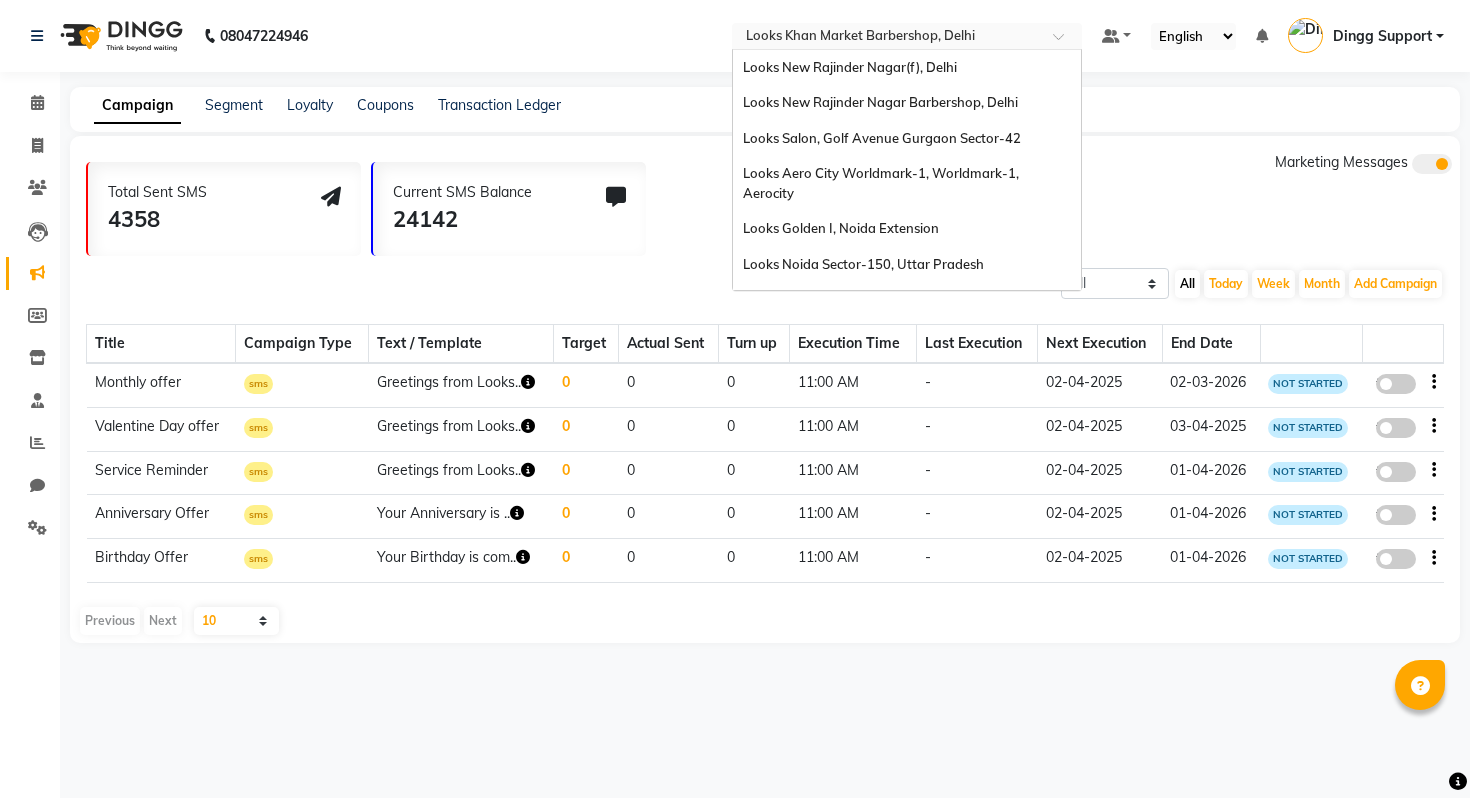 scroll, scrollTop: 1527, scrollLeft: 0, axis: vertical 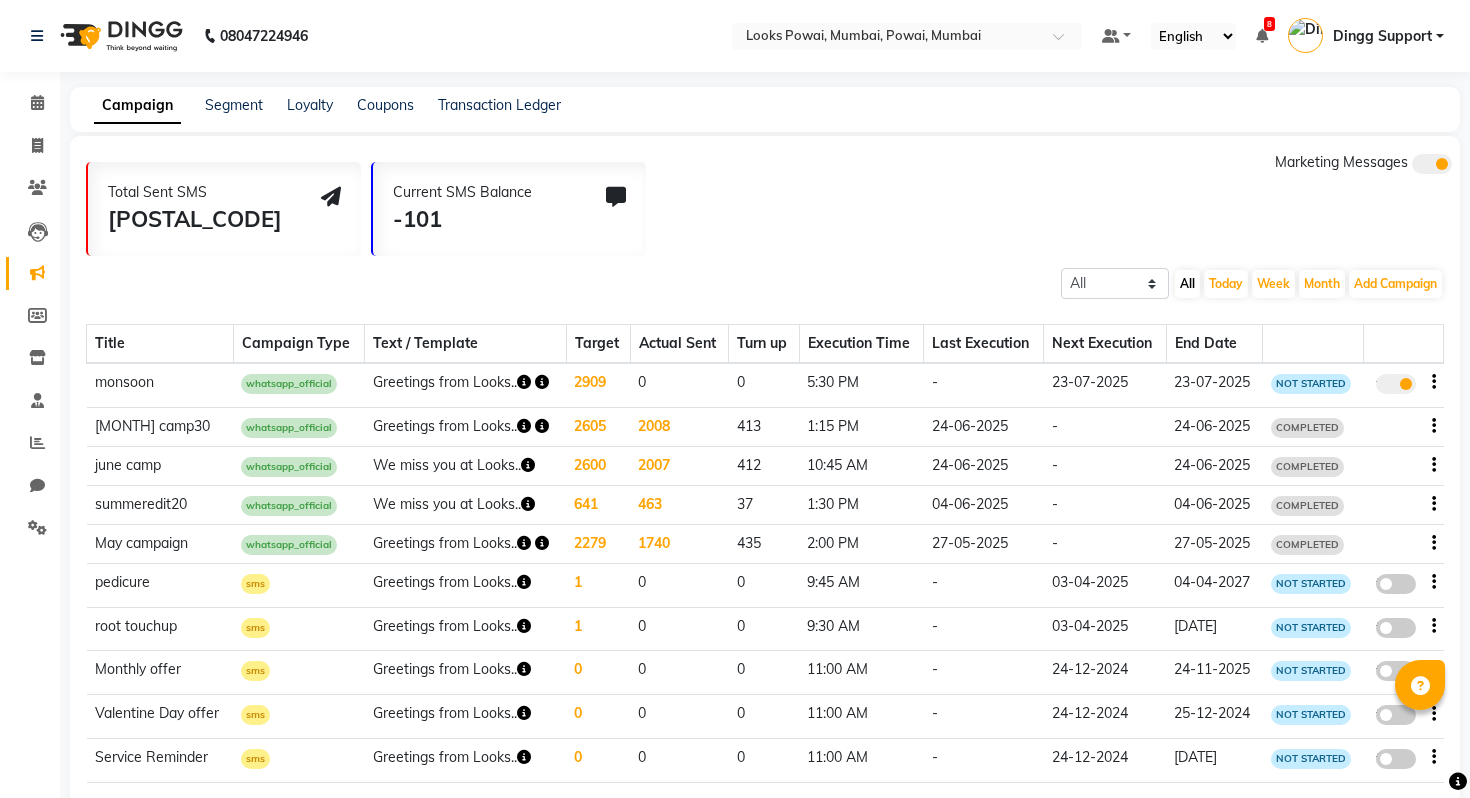 click on "All Scheduled Completed All Today Week Month  Add Campaign  SMS Campaign Email Campaign WhatsApp (Direct) WhatsApp (Official API)" 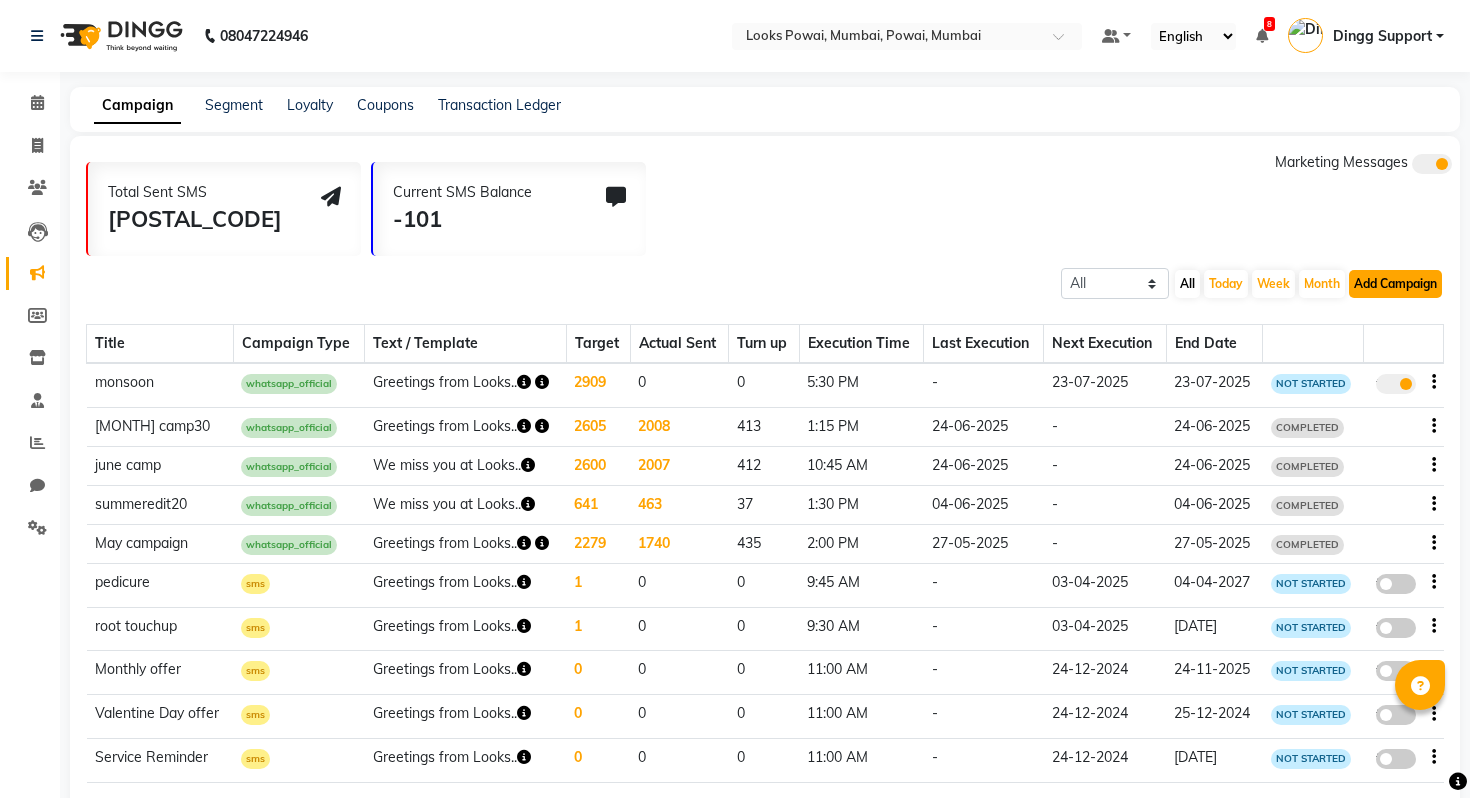 click on "Add Campaign" at bounding box center (1395, 284) 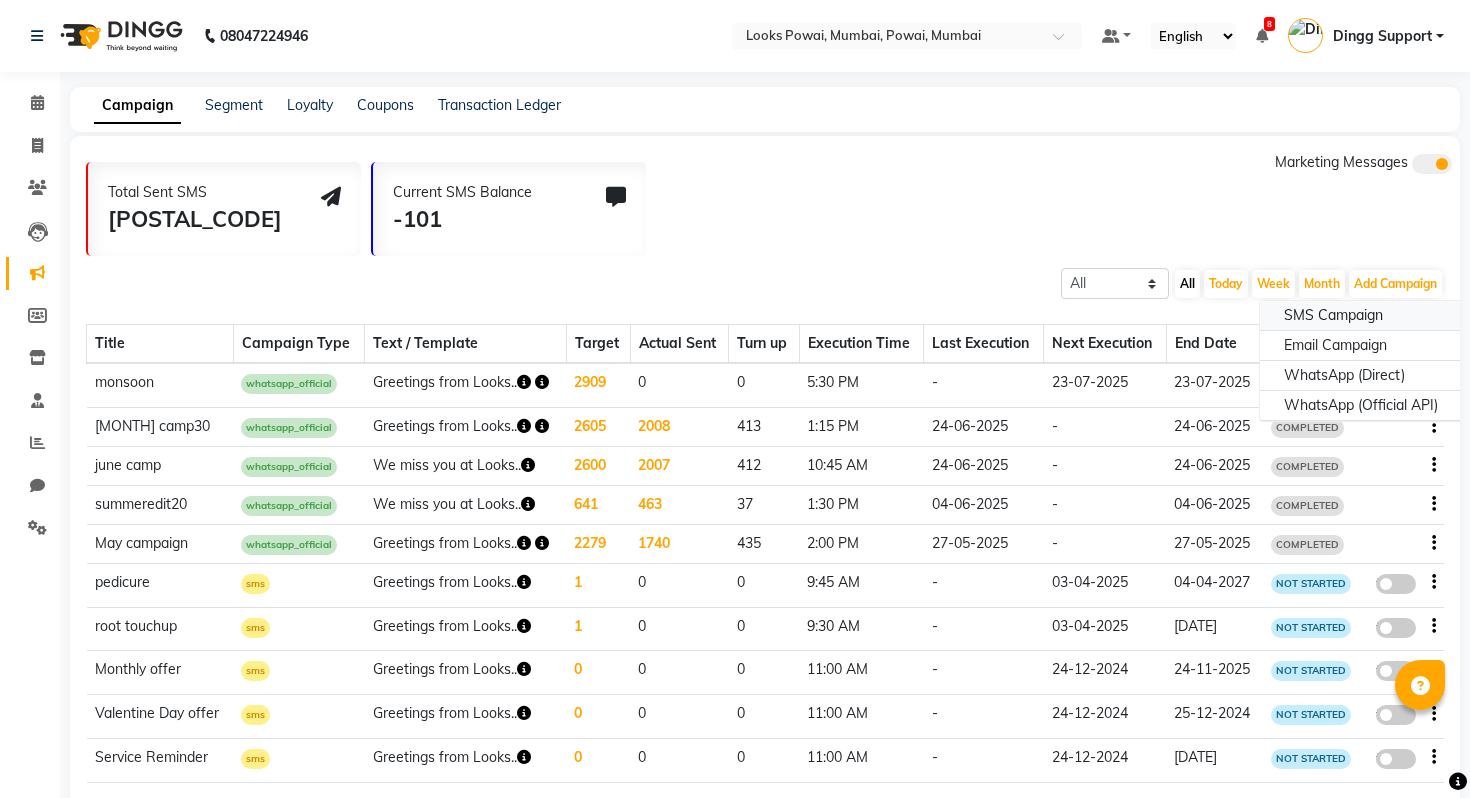 click on "SMS Campaign" 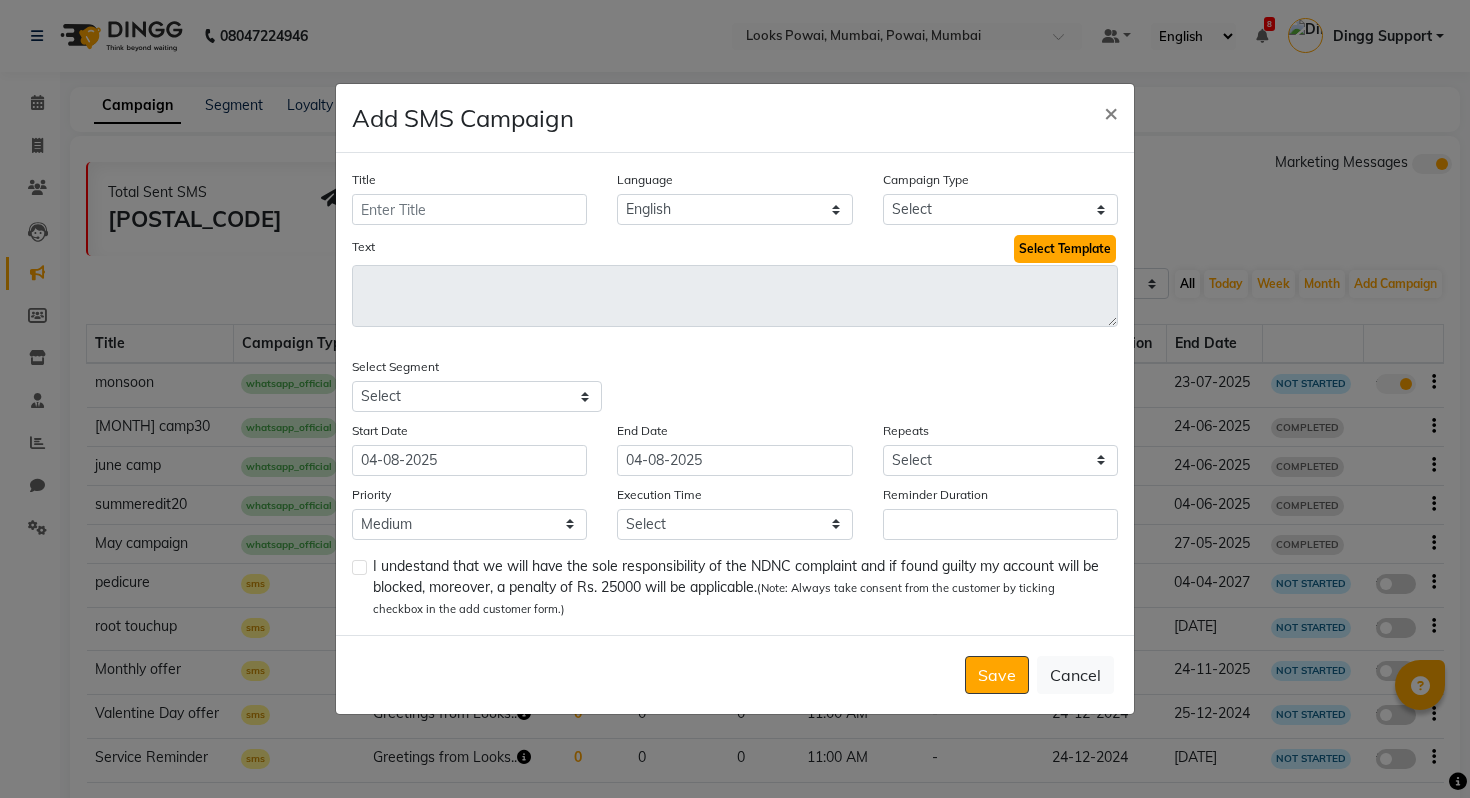 click on "Select Template" 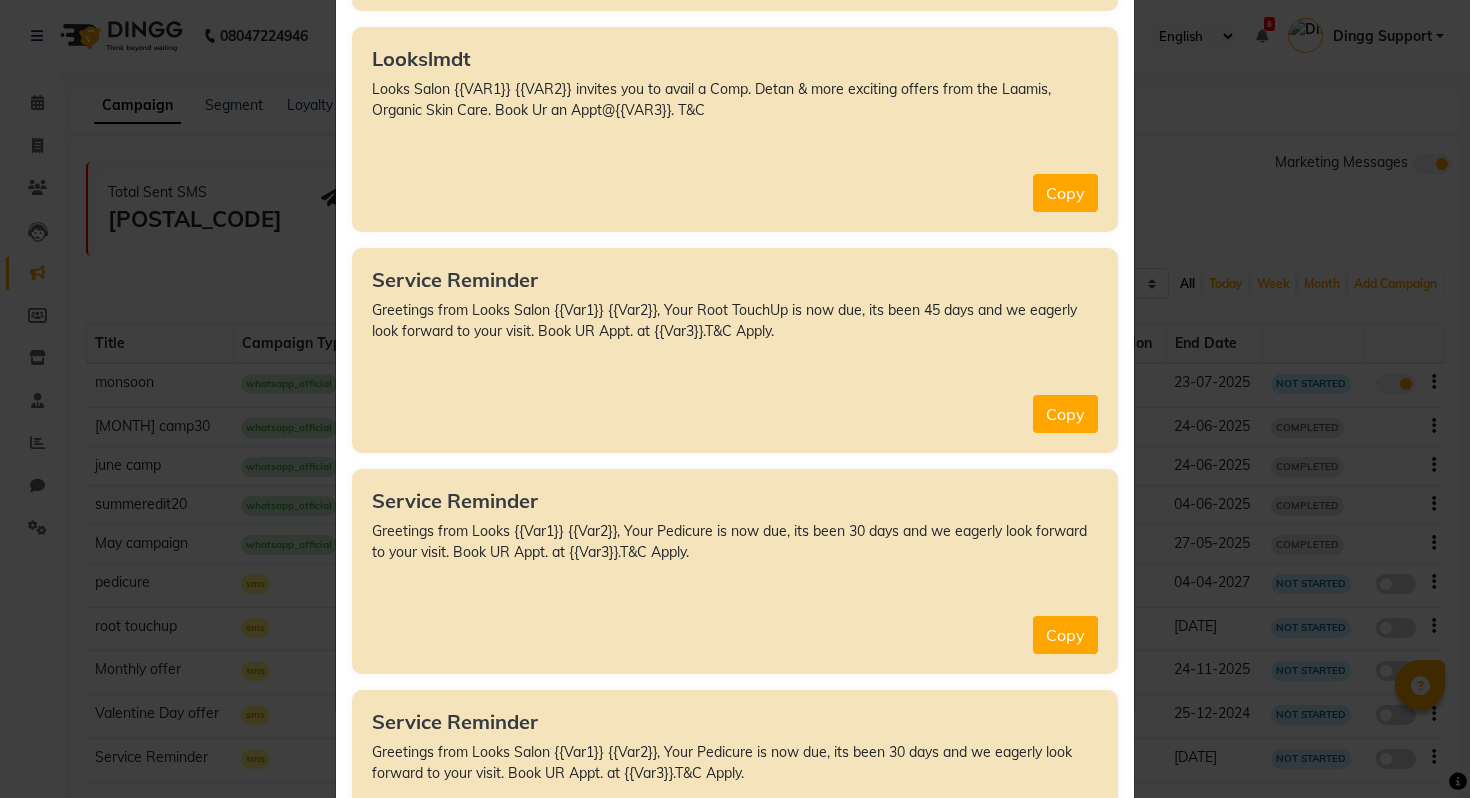 scroll, scrollTop: 1255, scrollLeft: 0, axis: vertical 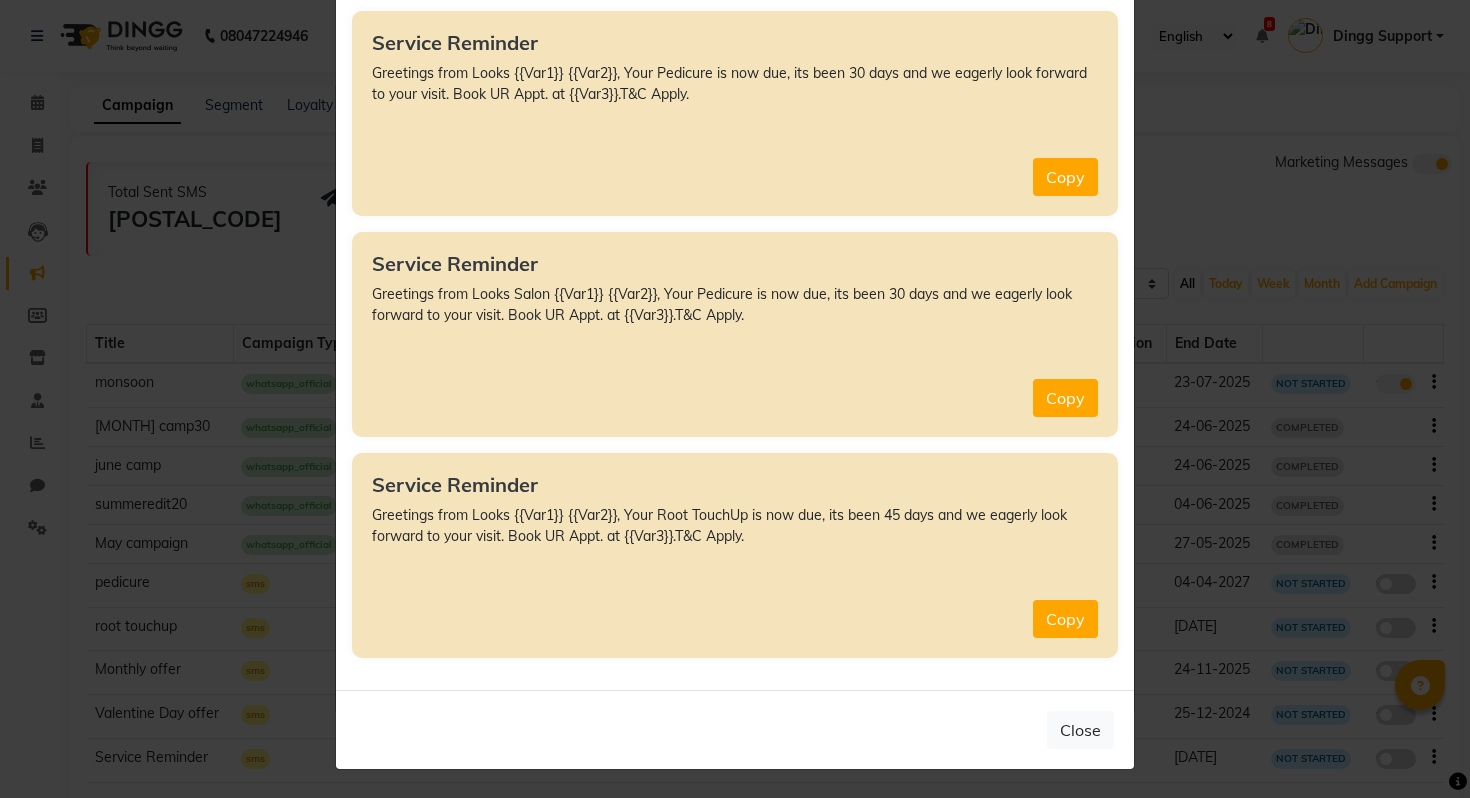 type 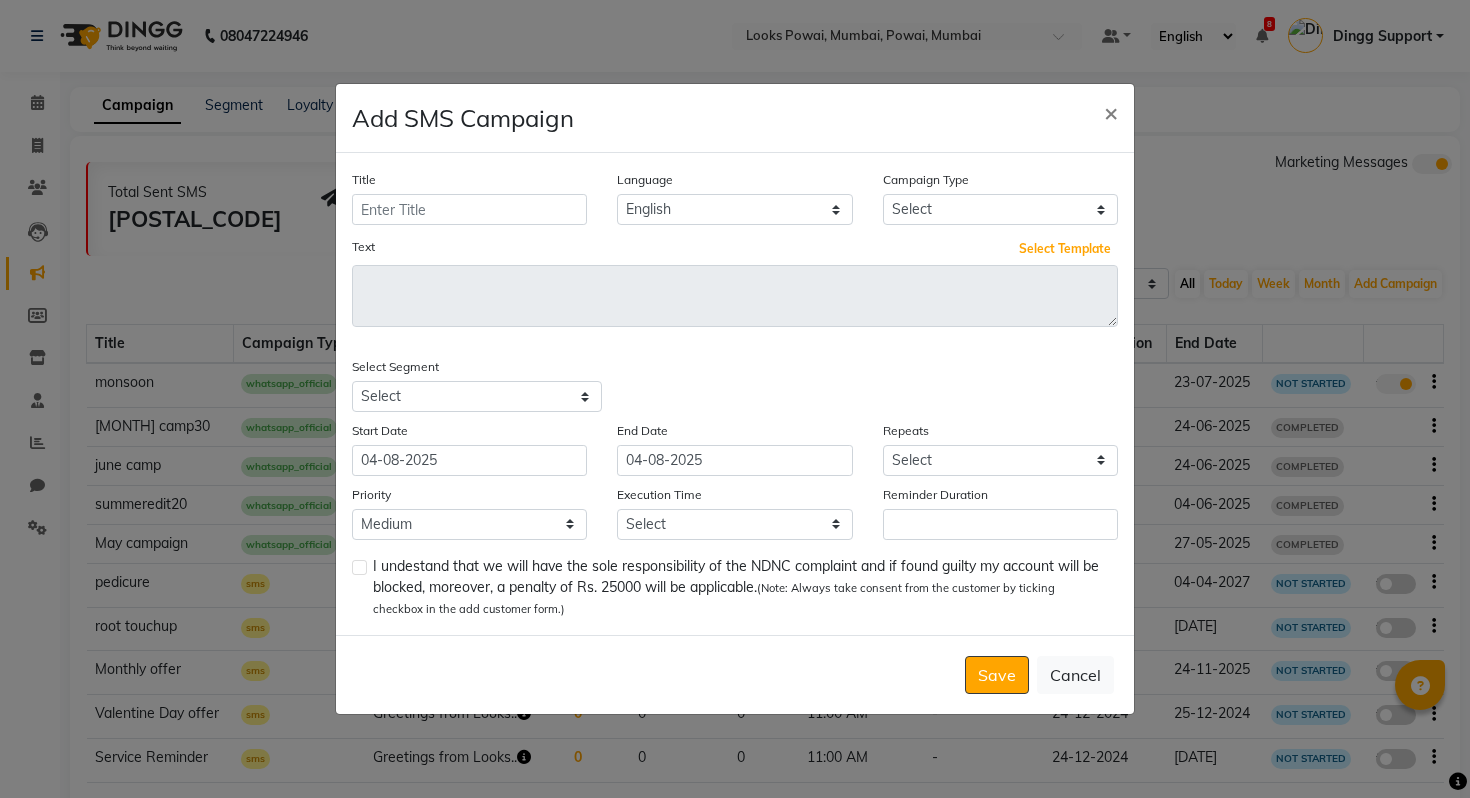 type 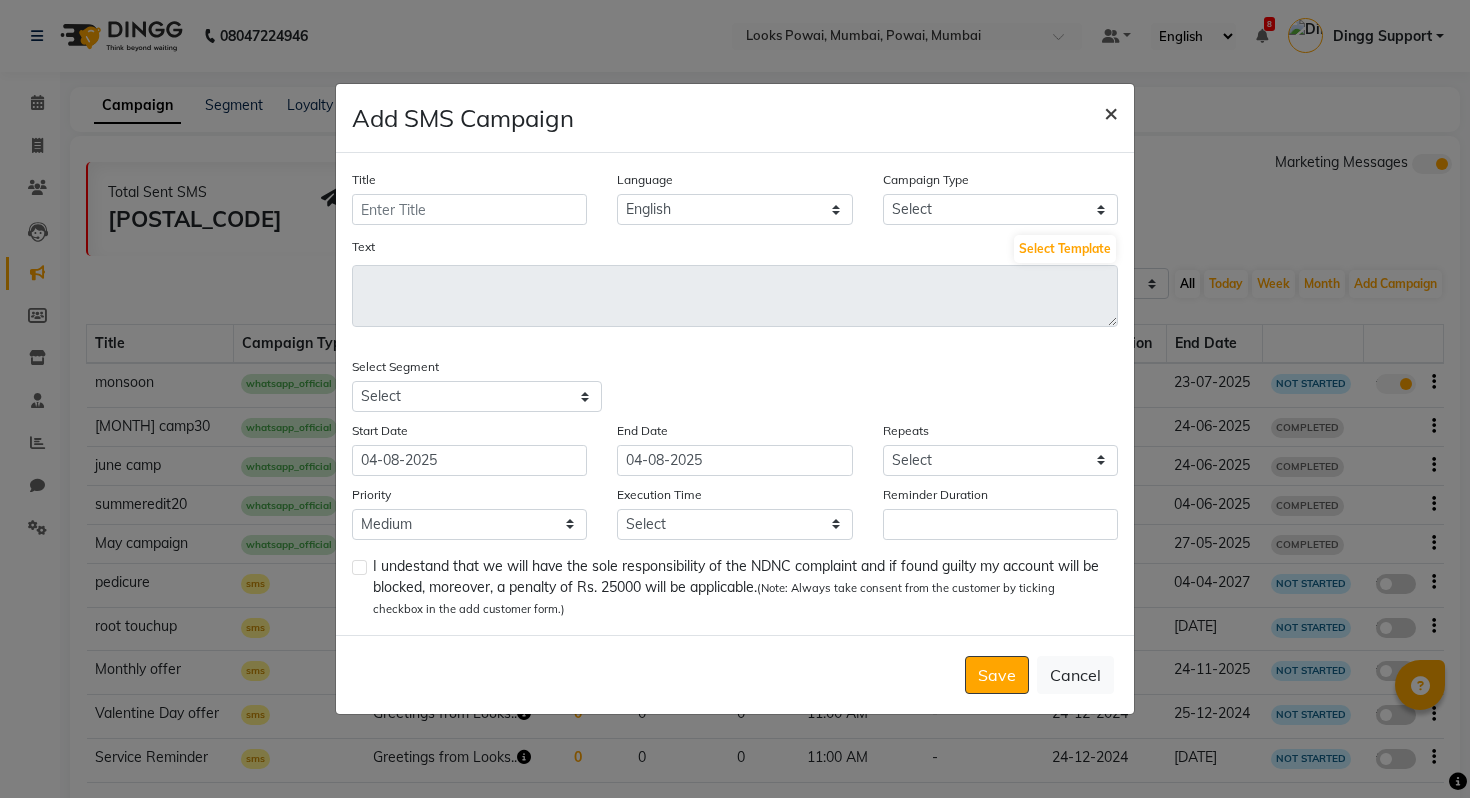 click on "×" 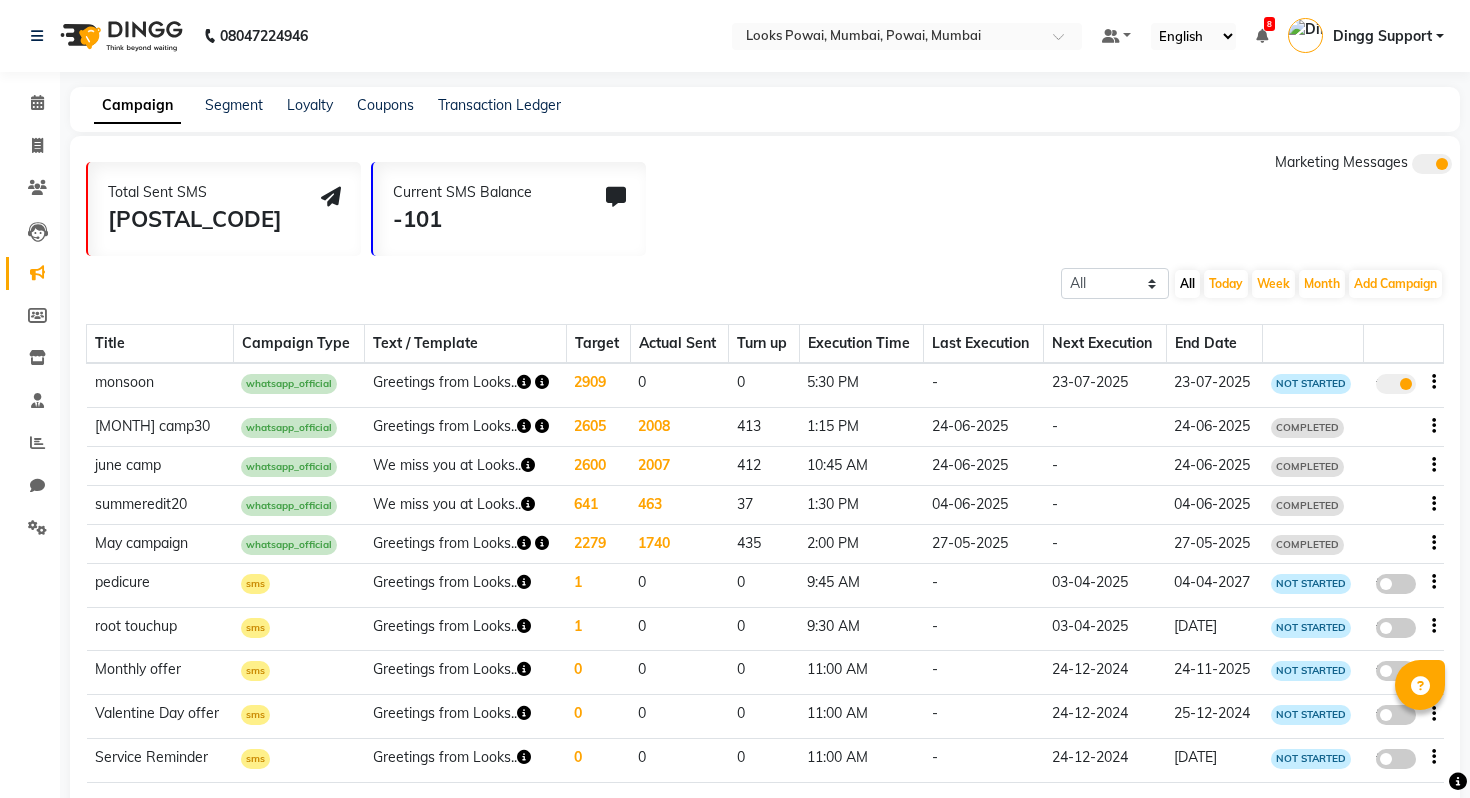 click on "08047224946 Select Location × Looks Powai, Mumbai, Powai, Mumbai Default Panel My Panel English ENGLISH Español العربية मराठी हिंदी ગુજરાતી தமிழ் 中文 8 Notifications nothing to show Dingg Support Manage Profile Change Password Sign out  Version:3.16.0" 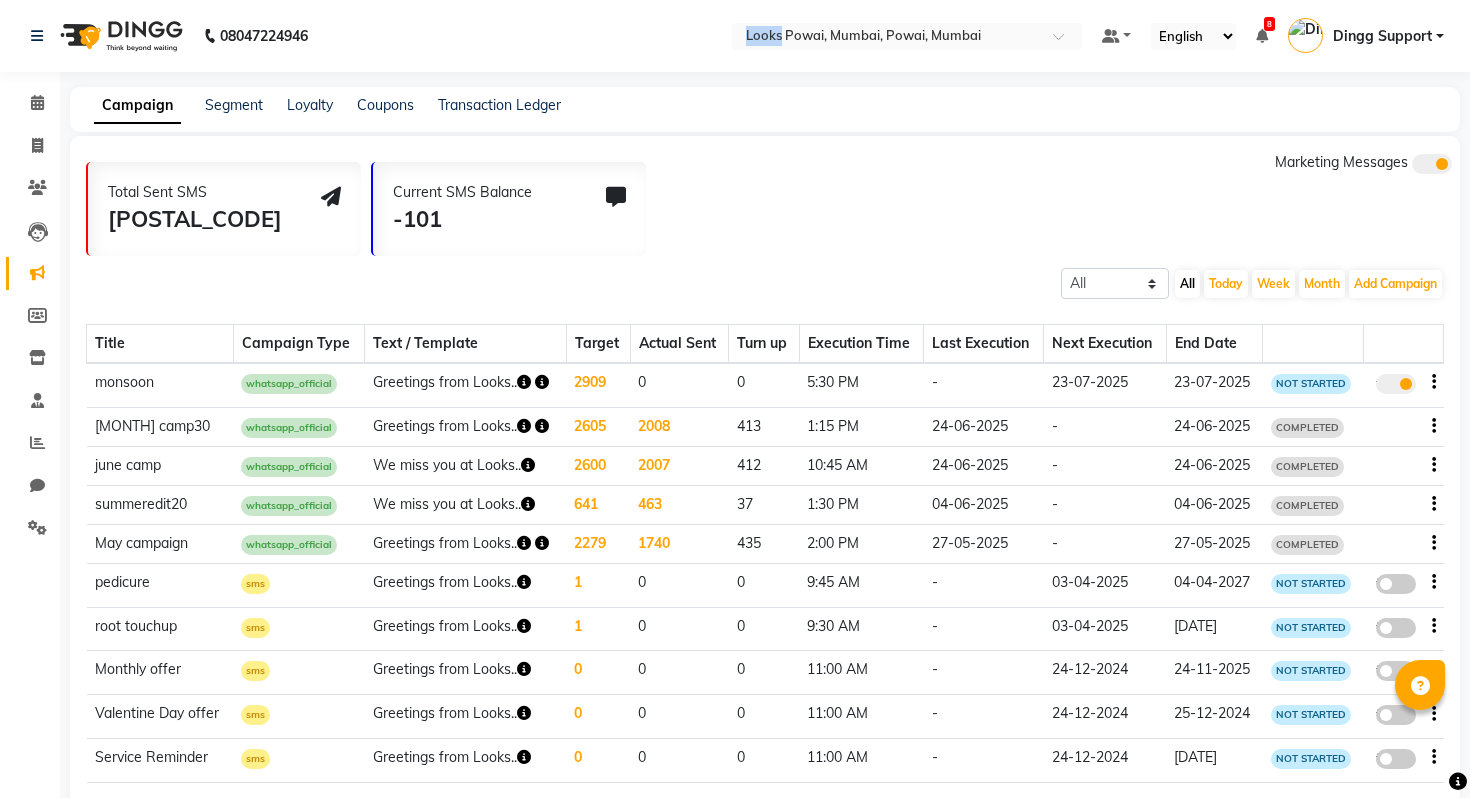 click on "08047224946 Select Location × Looks Powai, Mumbai, Powai, Mumbai Default Panel My Panel English ENGLISH Español العربية मराठी हिंदी ગુજરાતી தமிழ் 中文 8 Notifications nothing to show Dingg Support Manage Profile Change Password Sign out  Version:3.16.0" 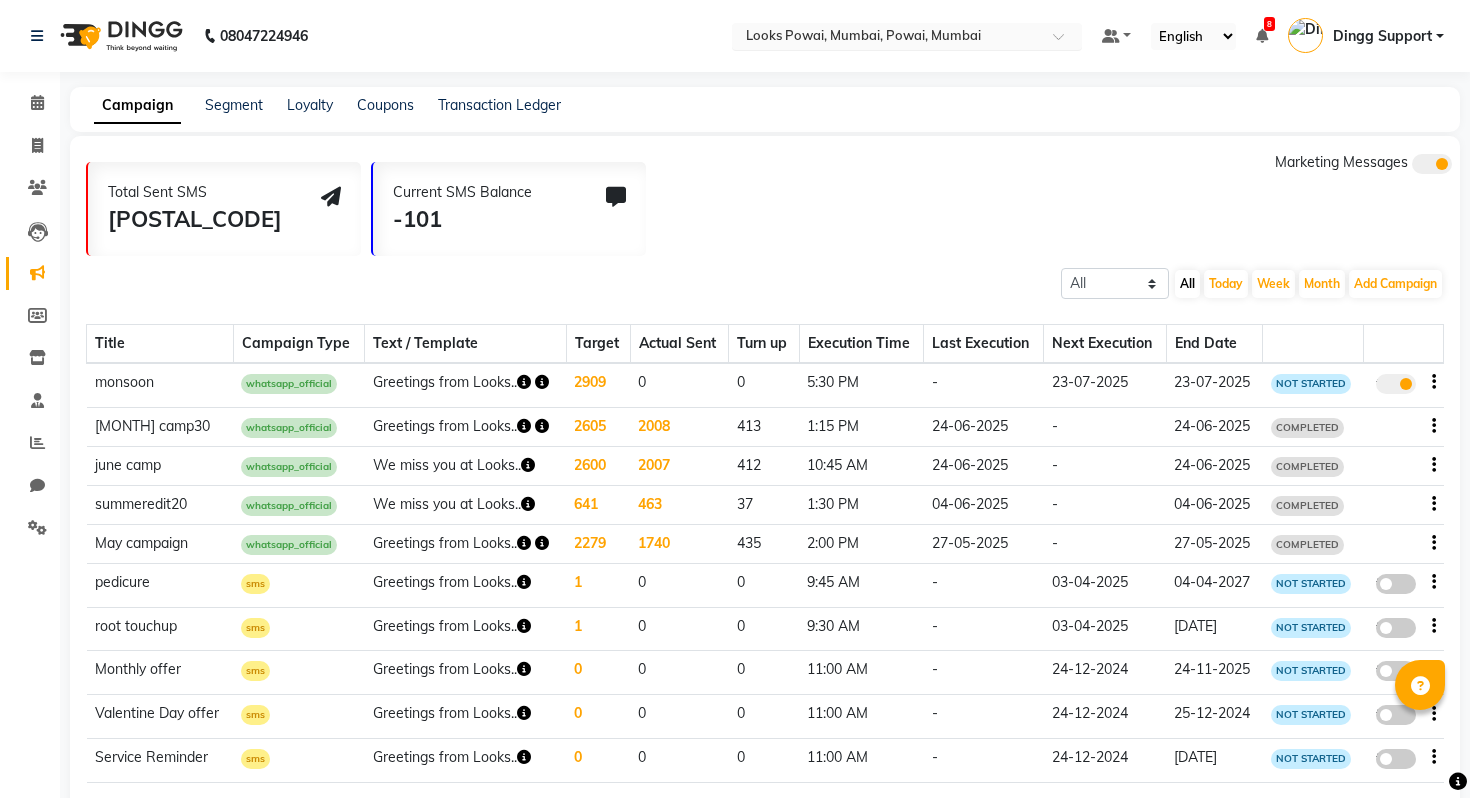 click at bounding box center [887, 38] 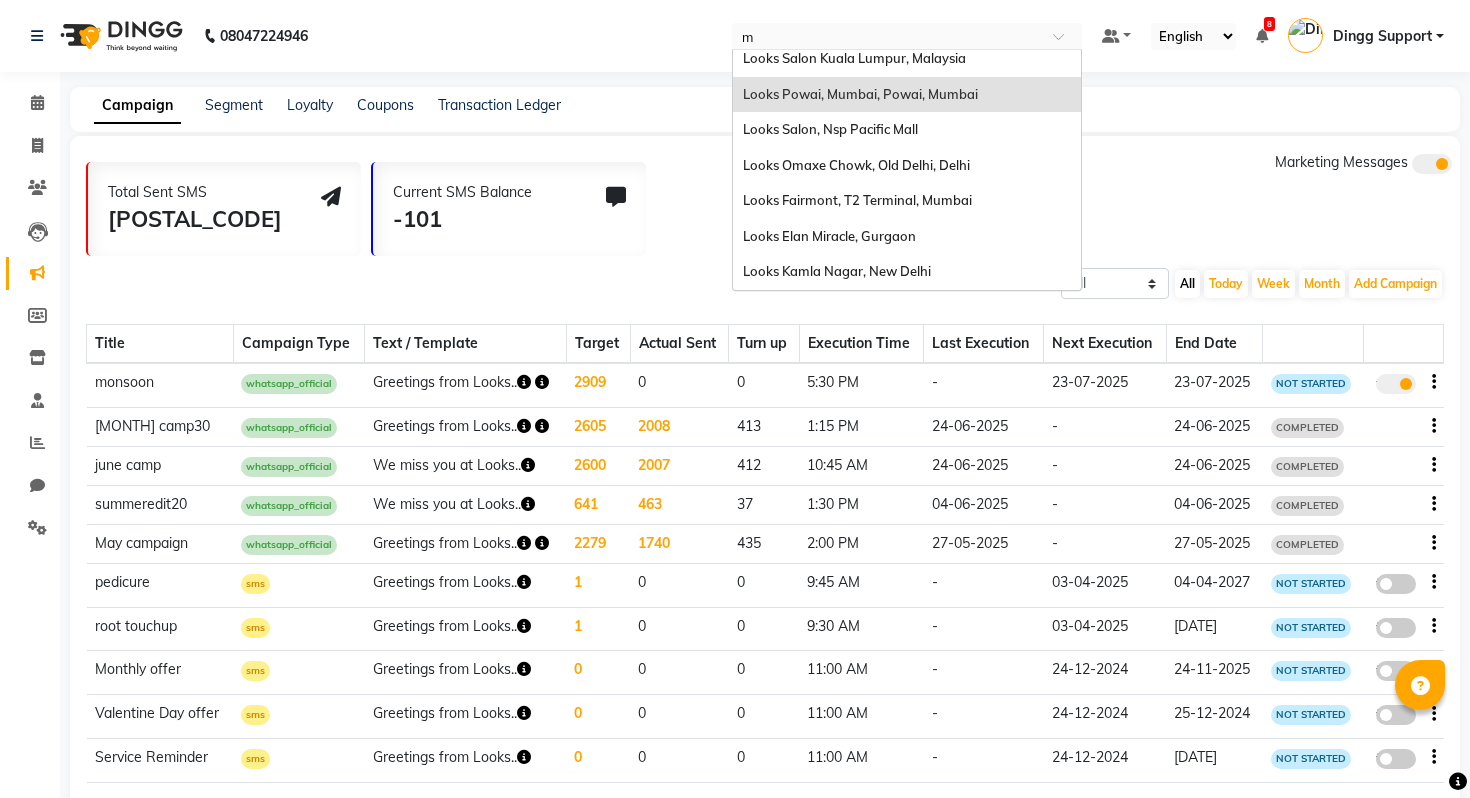 scroll, scrollTop: 789, scrollLeft: 0, axis: vertical 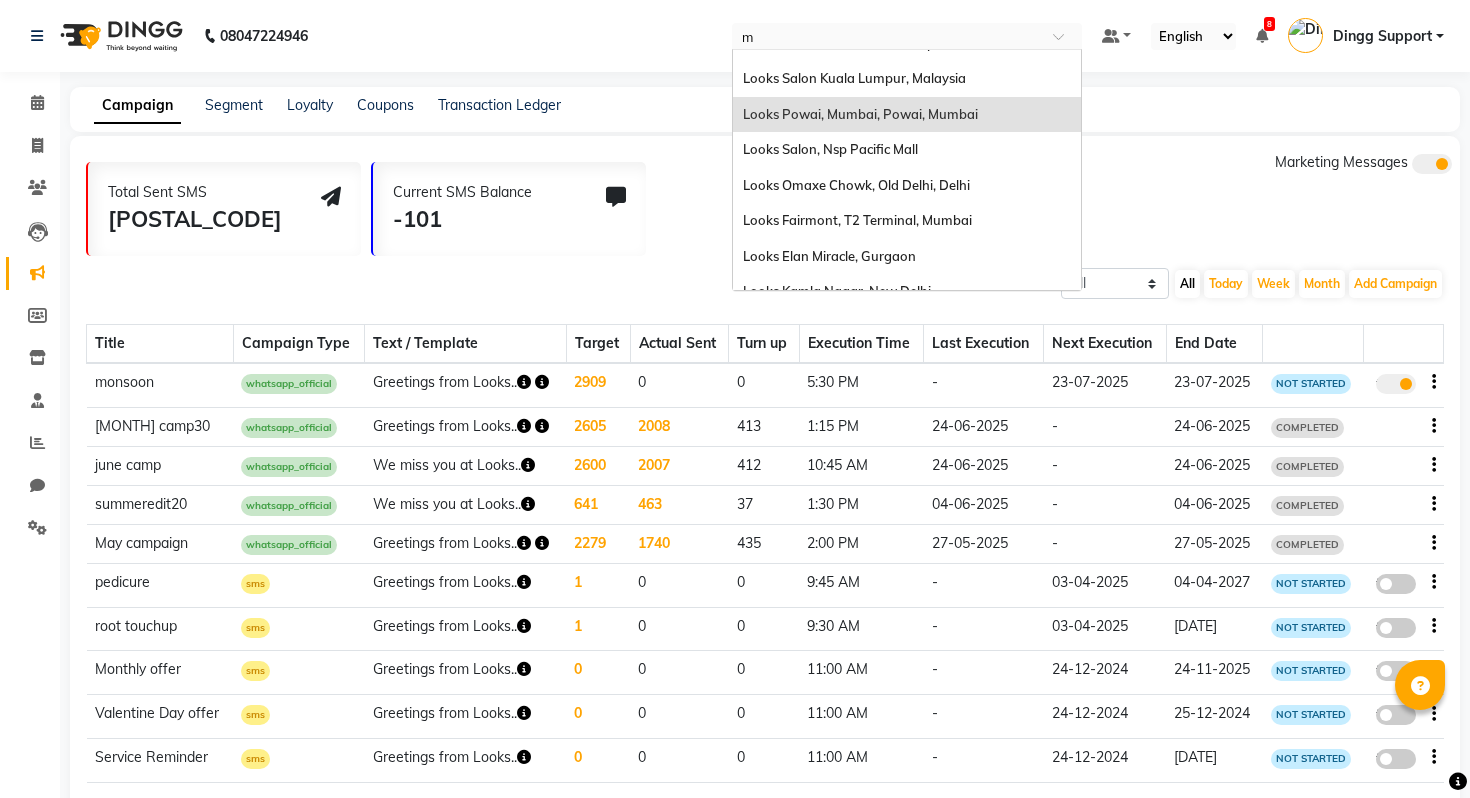 type on "mg" 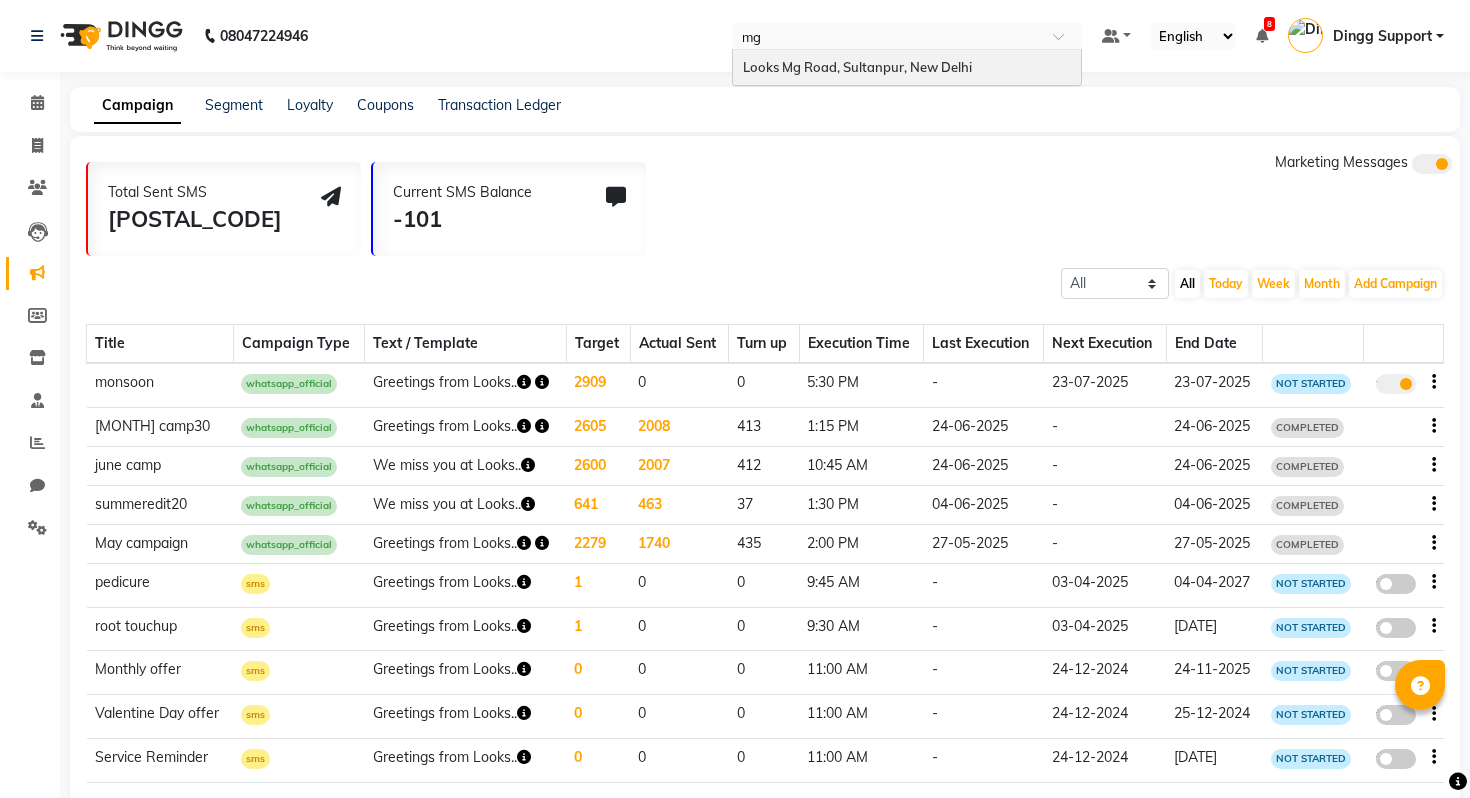 scroll, scrollTop: 0, scrollLeft: 0, axis: both 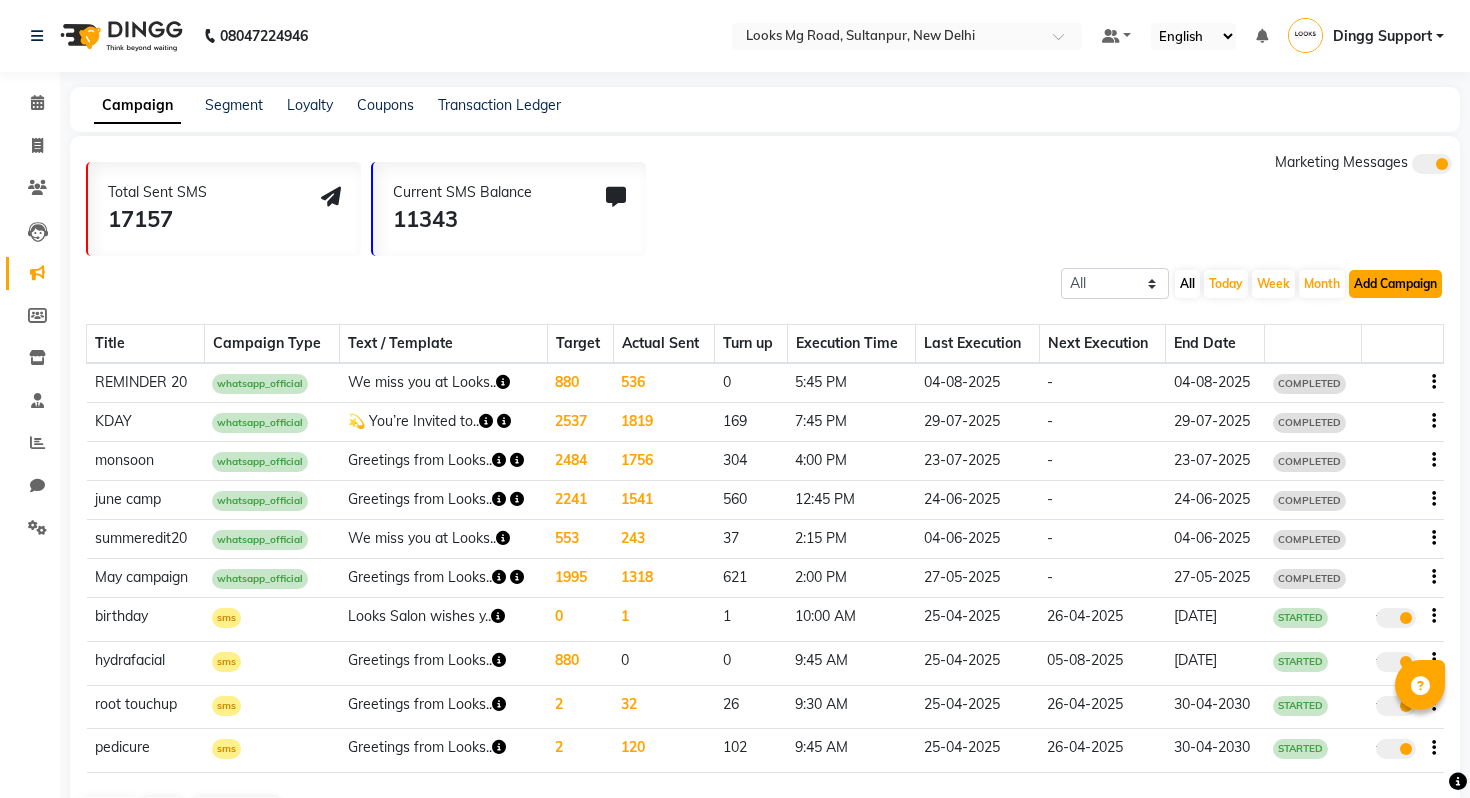 click on "Add Campaign" at bounding box center (1395, 284) 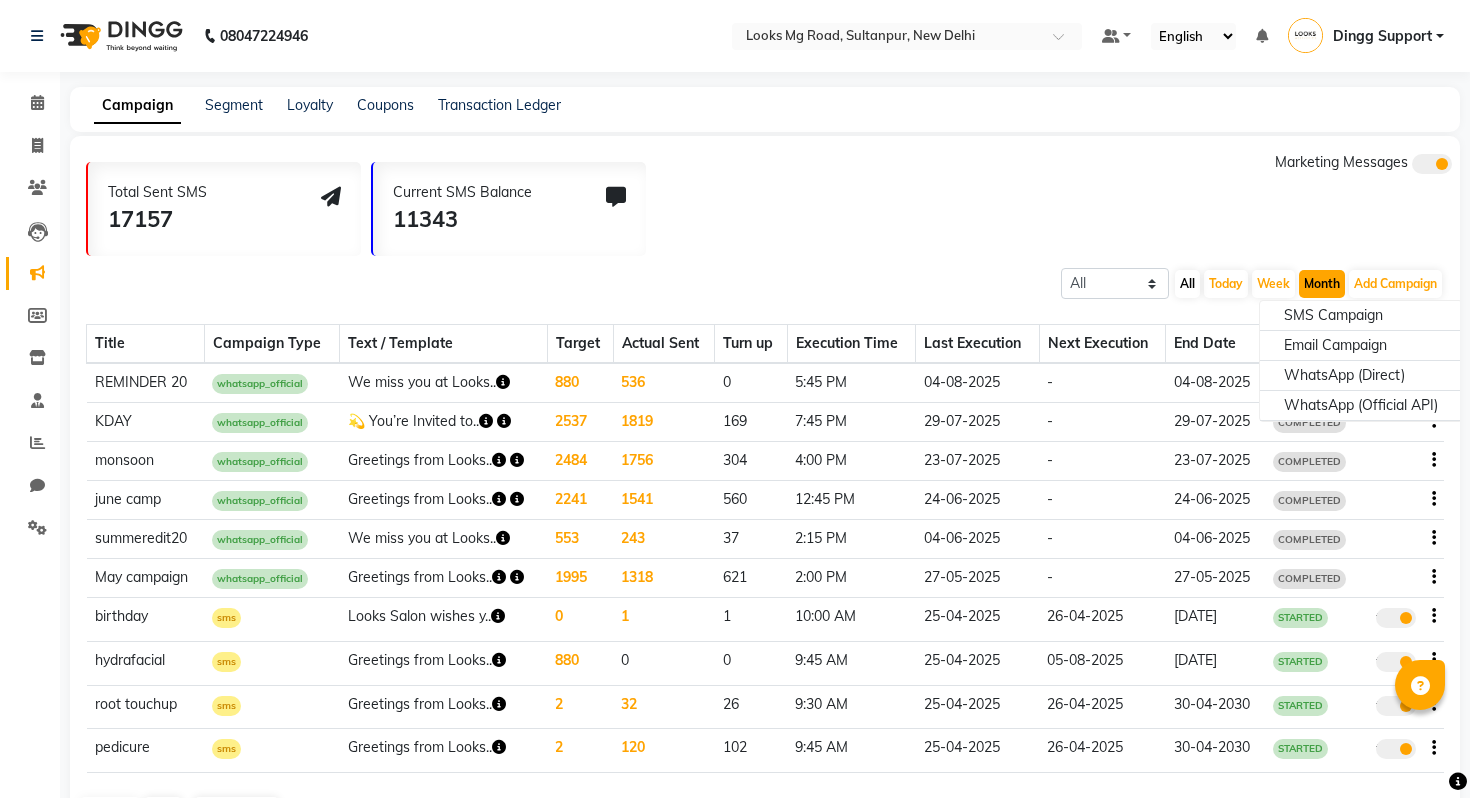 click on "Month" 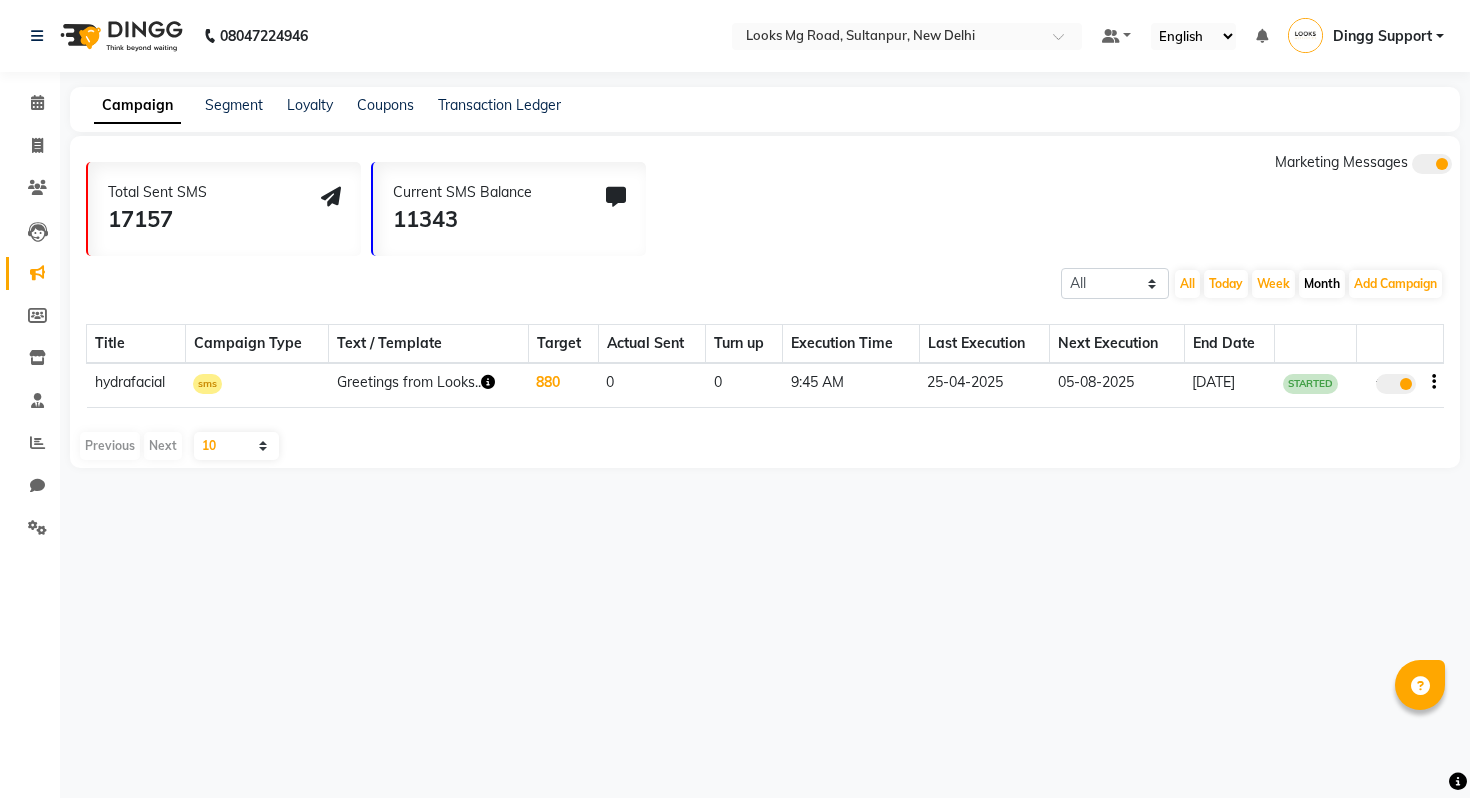 click on "All Scheduled Completed All Today Week Month  Add Campaign  SMS Campaign Email Campaign WhatsApp (Direct) WhatsApp (Official API)" 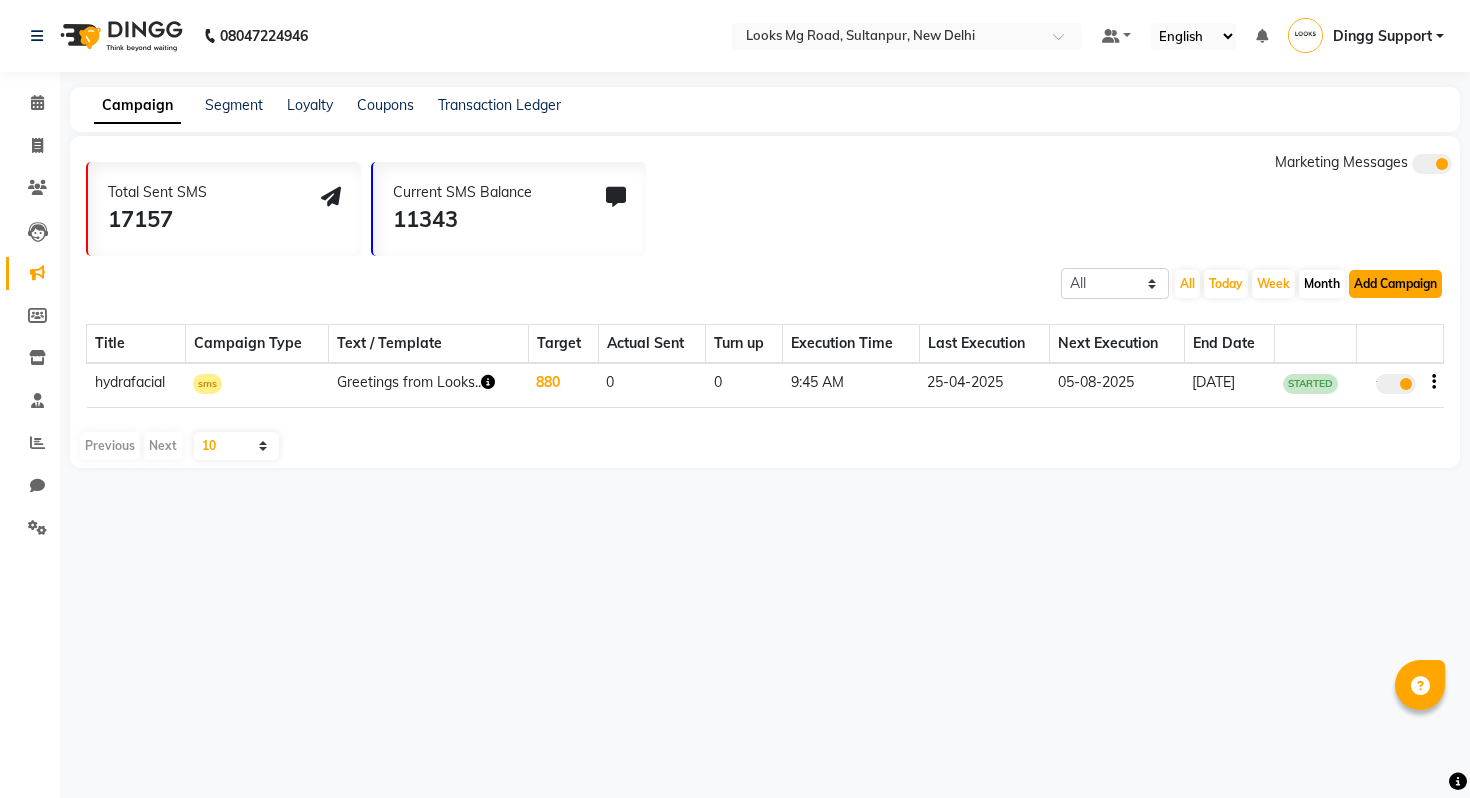 click on "Add Campaign" at bounding box center [1395, 284] 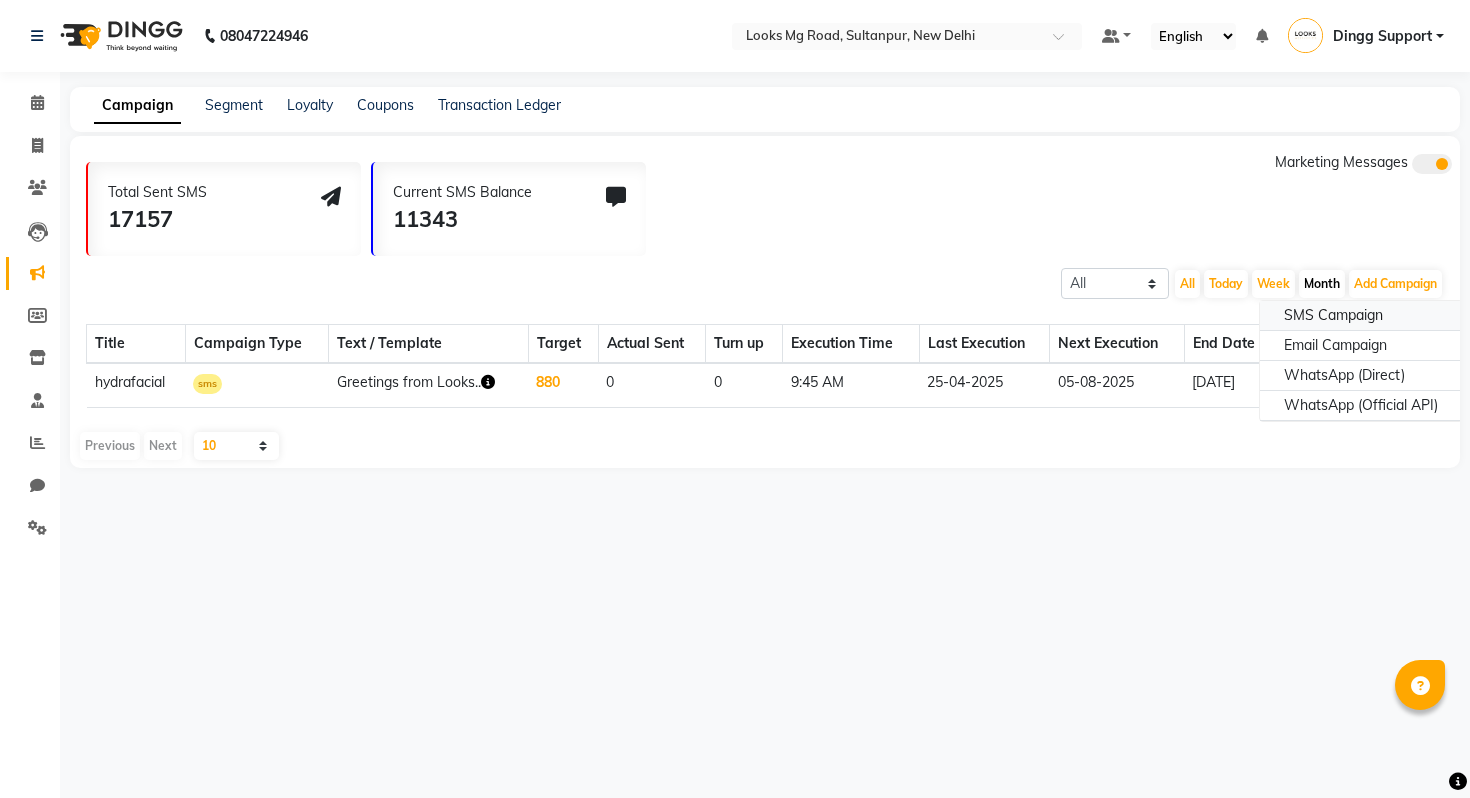 click on "SMS Campaign" 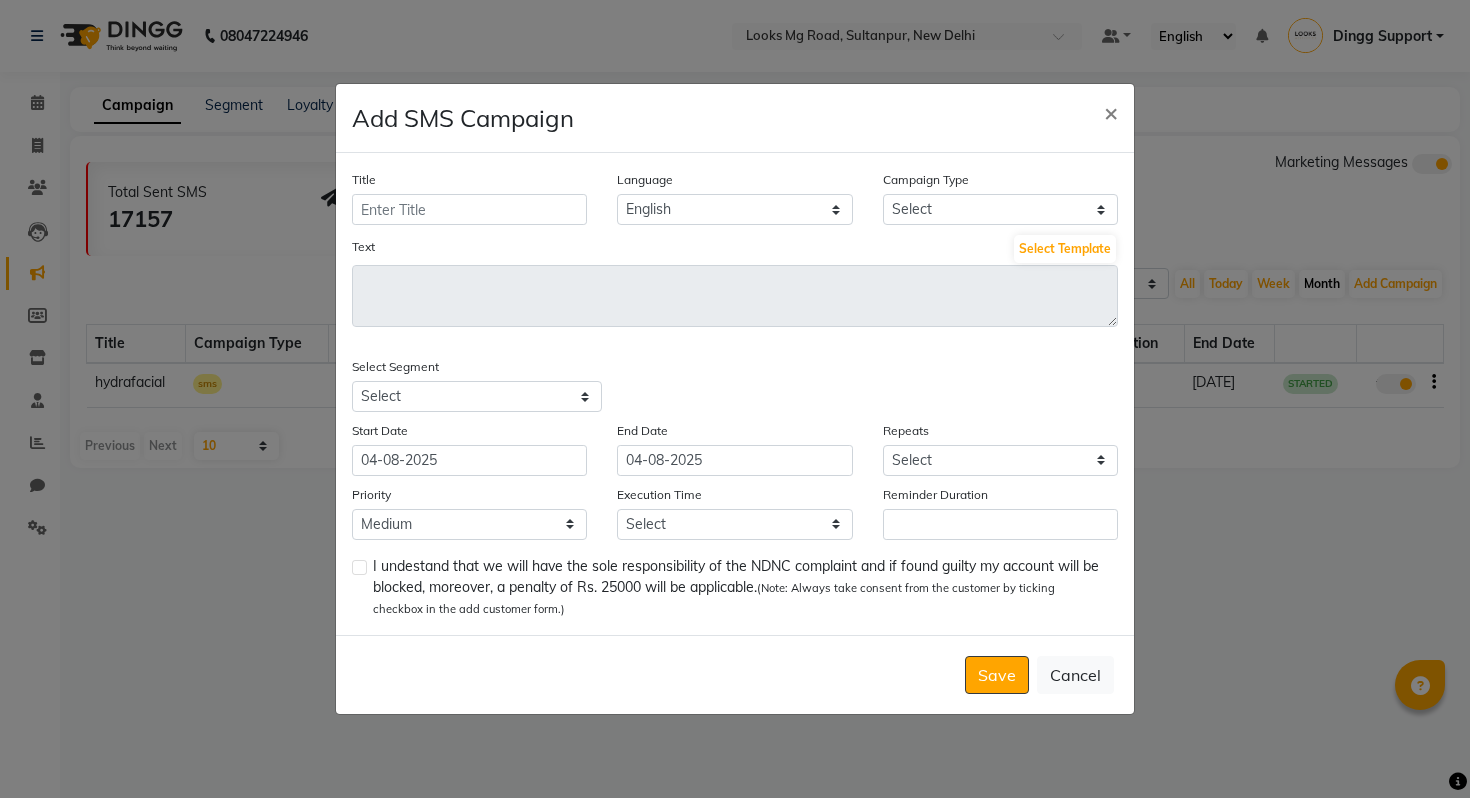 click on "Text Select Template" 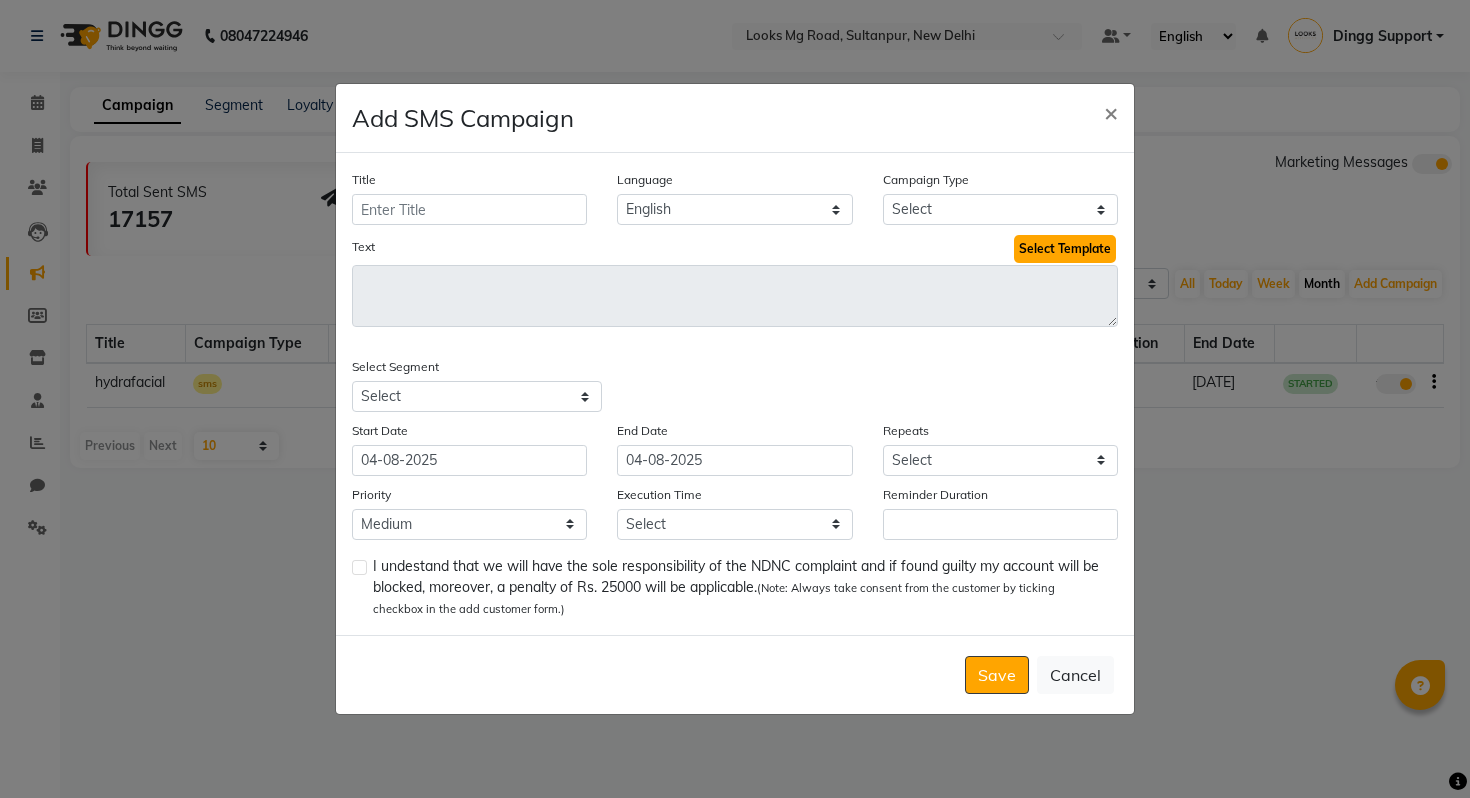 click on "Select Template" 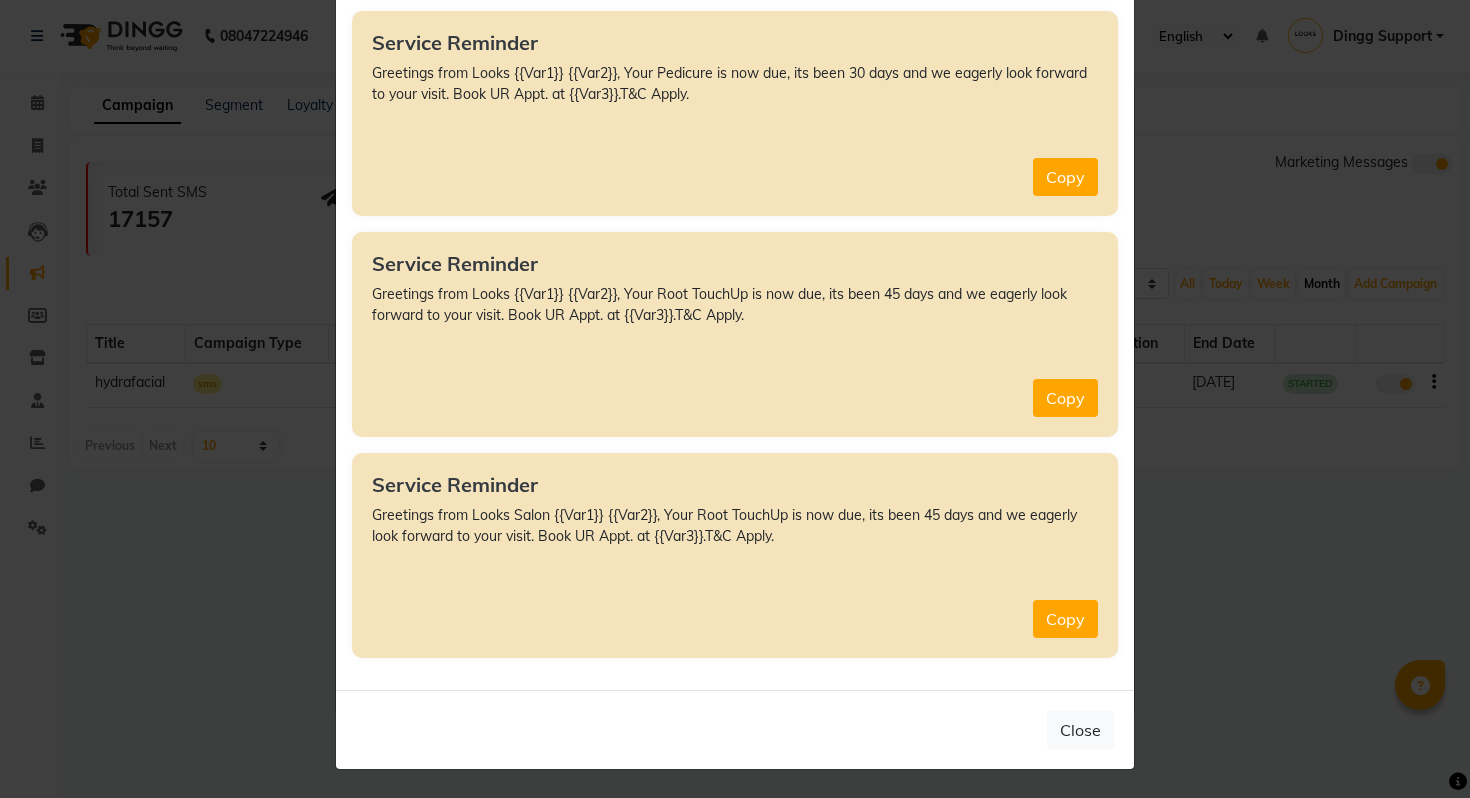 scroll, scrollTop: 0, scrollLeft: 0, axis: both 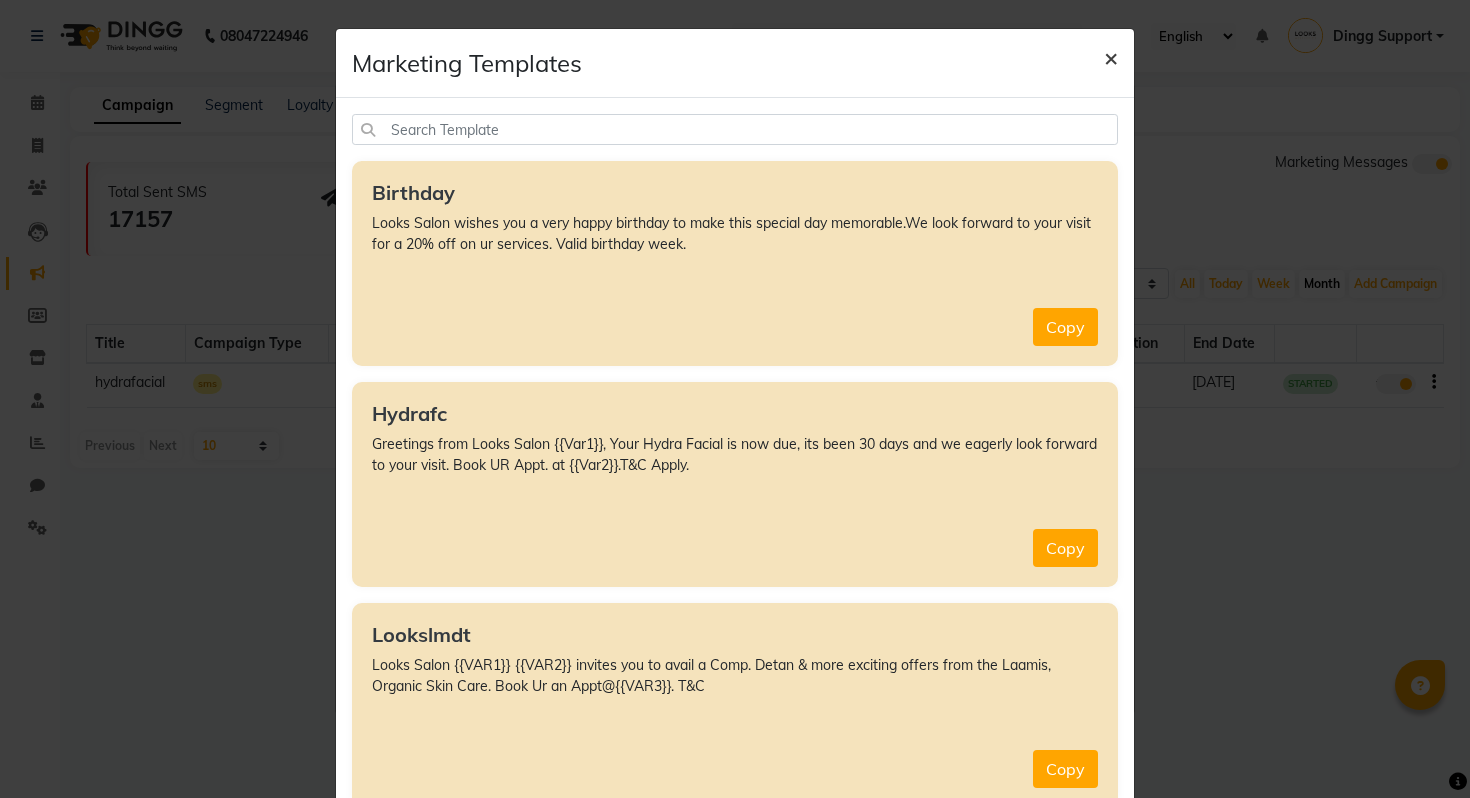 click on "×" 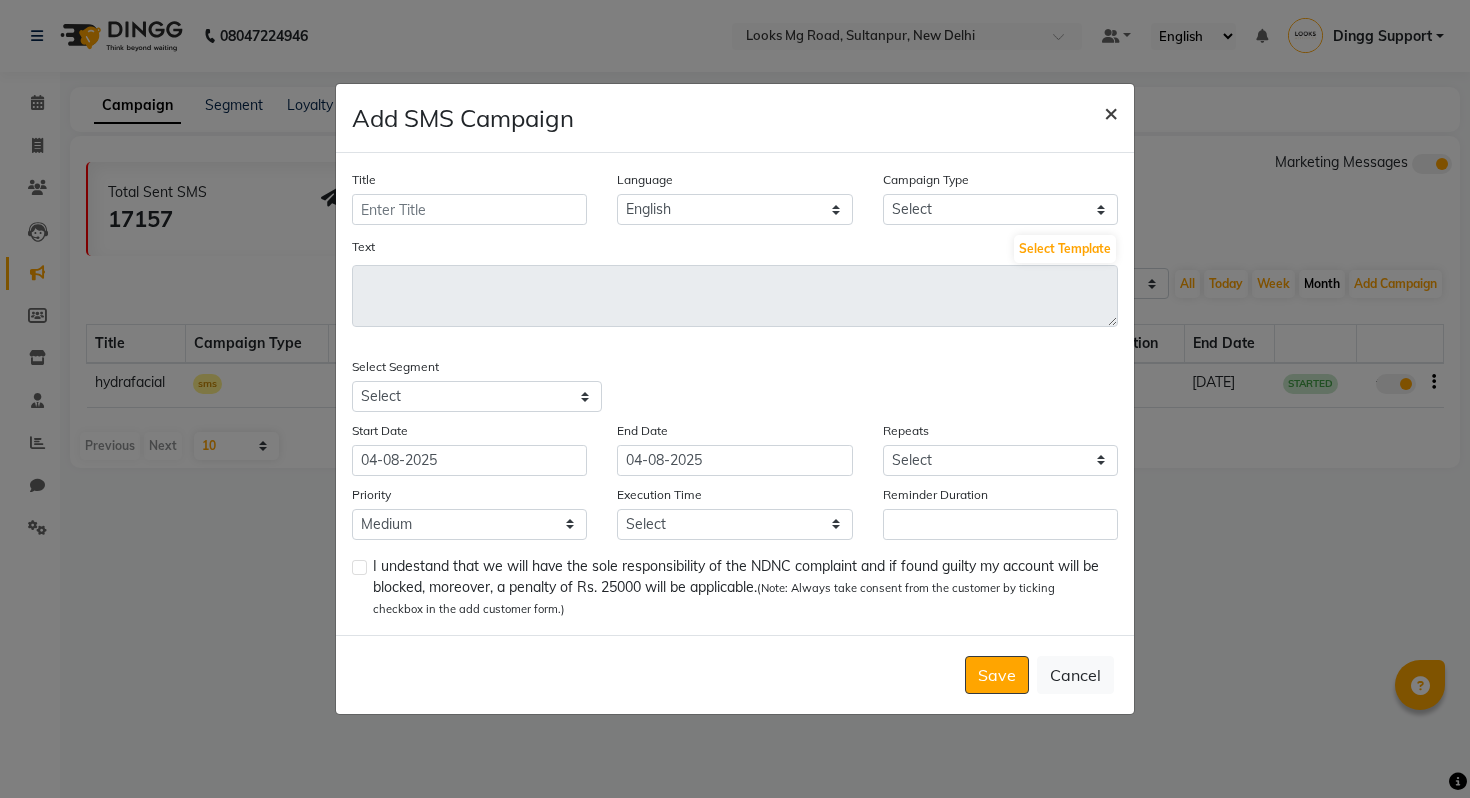 click on "×" 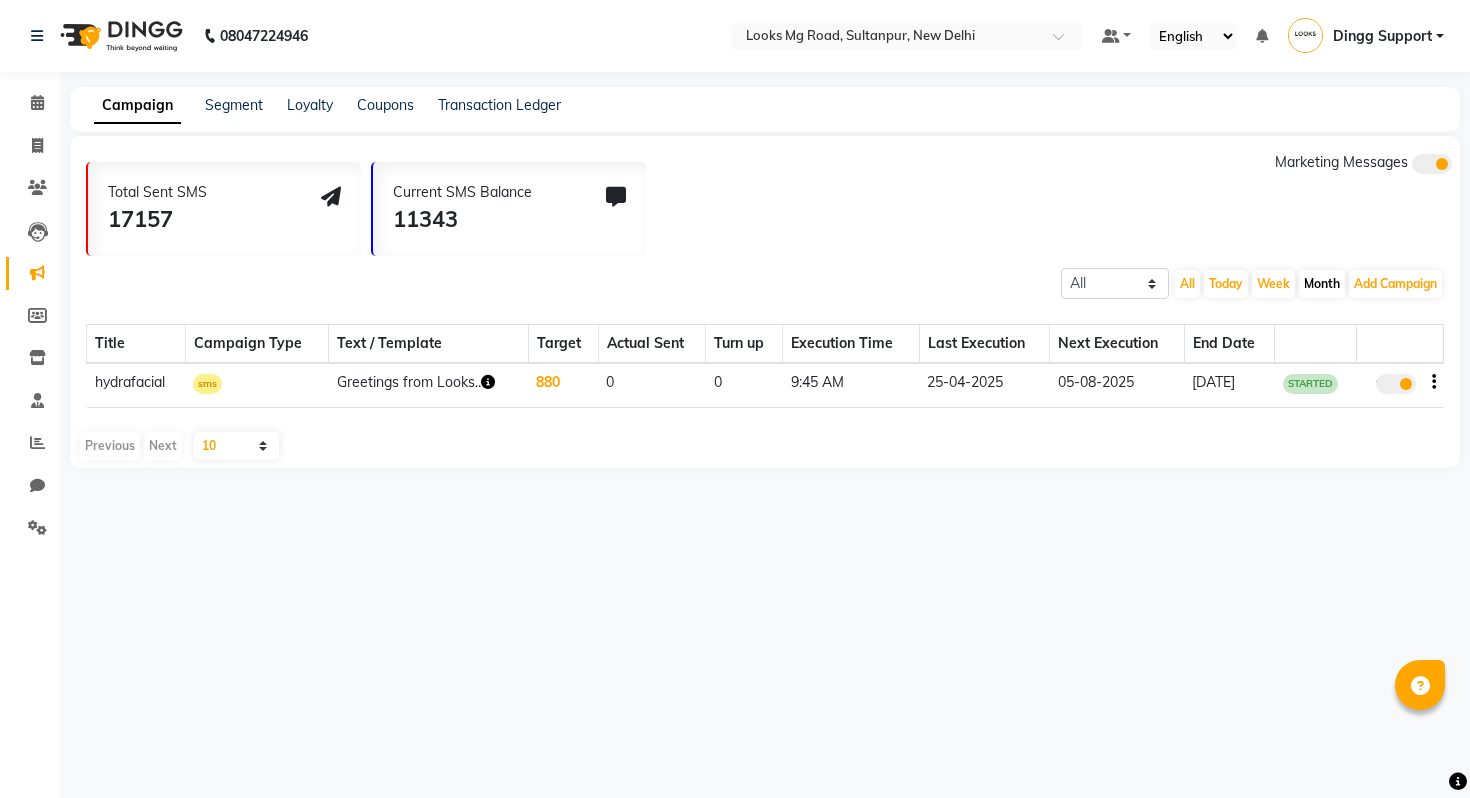 click on "Title Campaign Type Text / Template Target Actual Sent Turn up Execution Time Last Execution Next Execution End Date hydrafacial sms  Greetings from Looks..  880 0 0 9:45 AM  25-04-2025   05-08-2025  26-08-2033 STARTED  true" 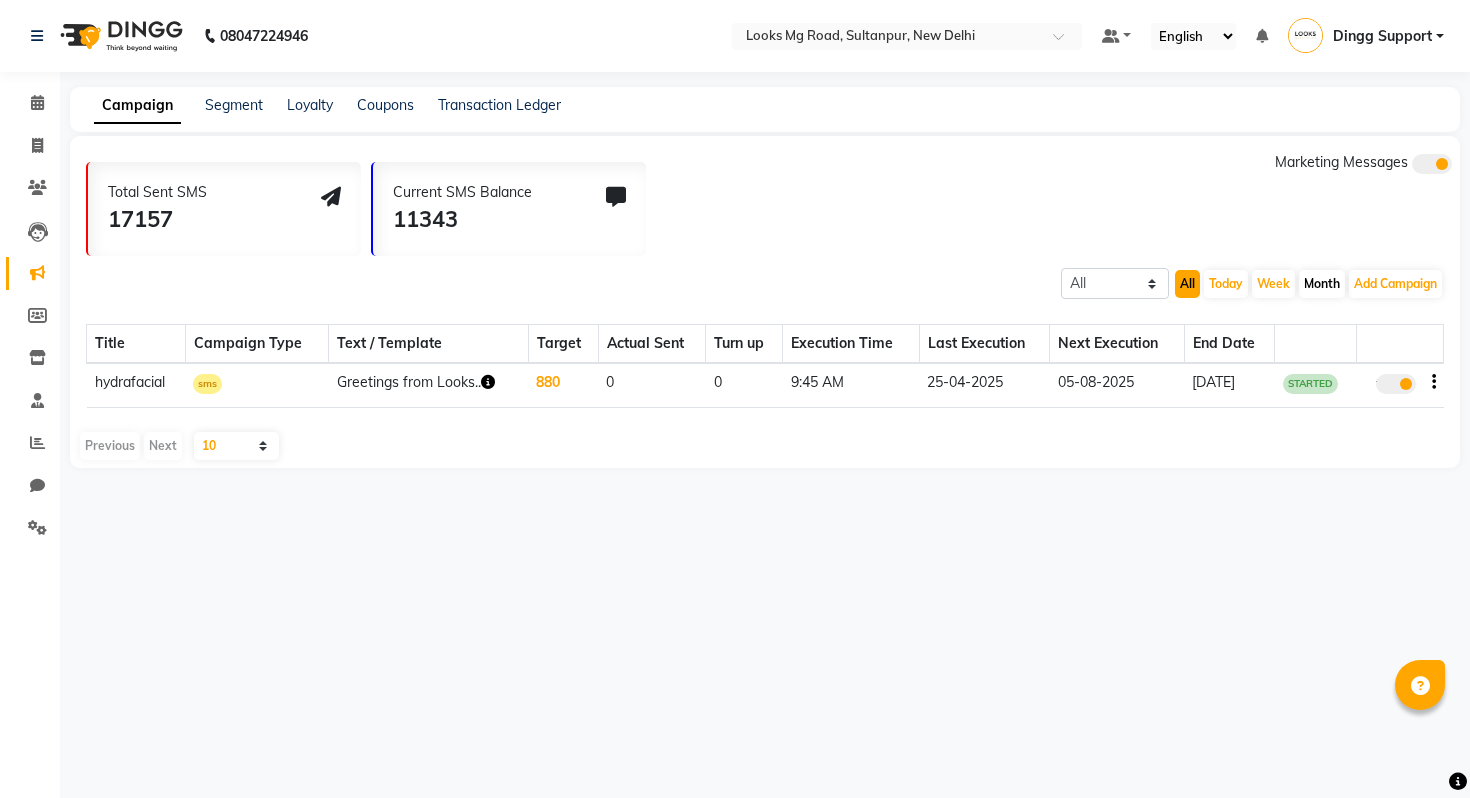 click on "All" 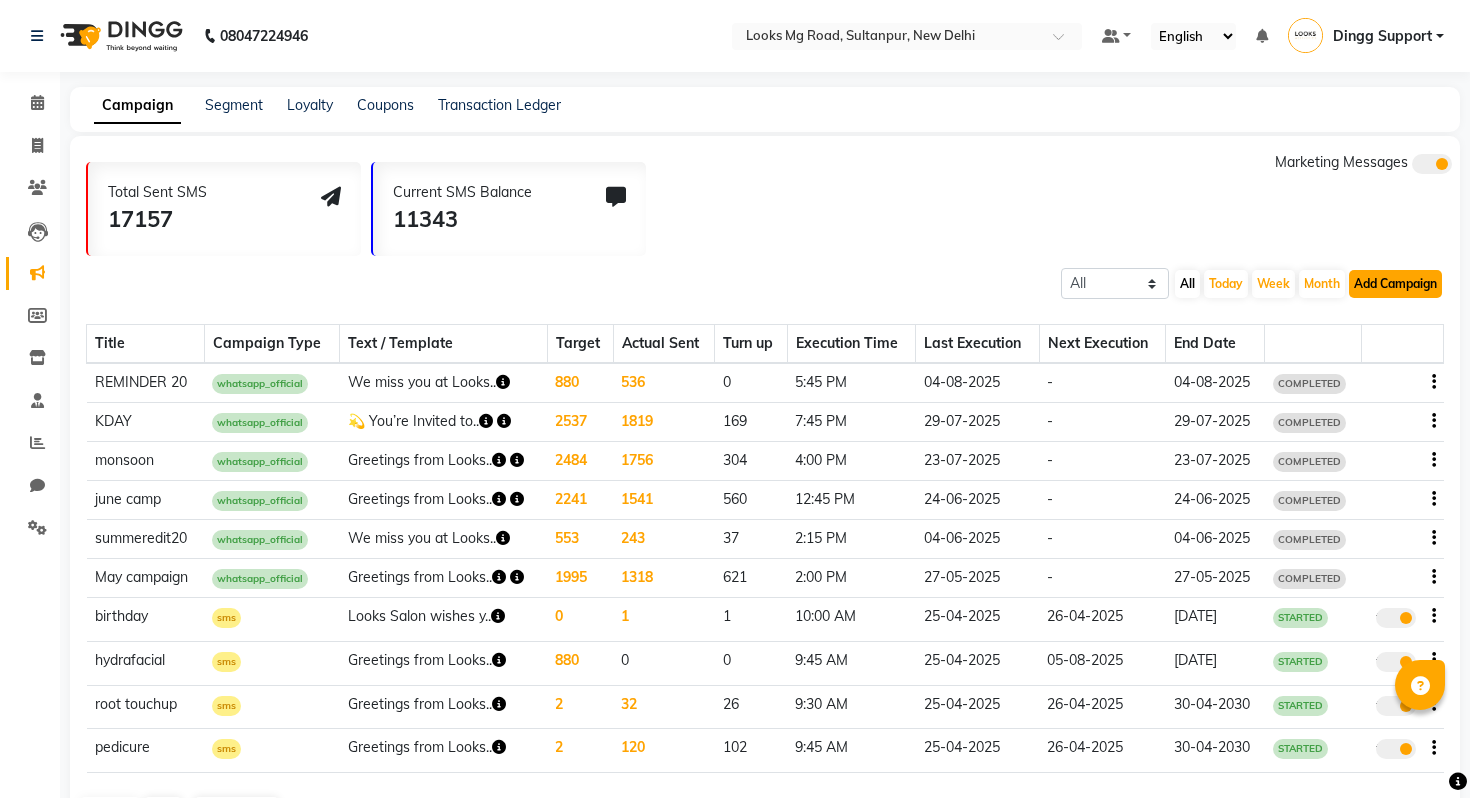 click on "Add Campaign" at bounding box center (1395, 284) 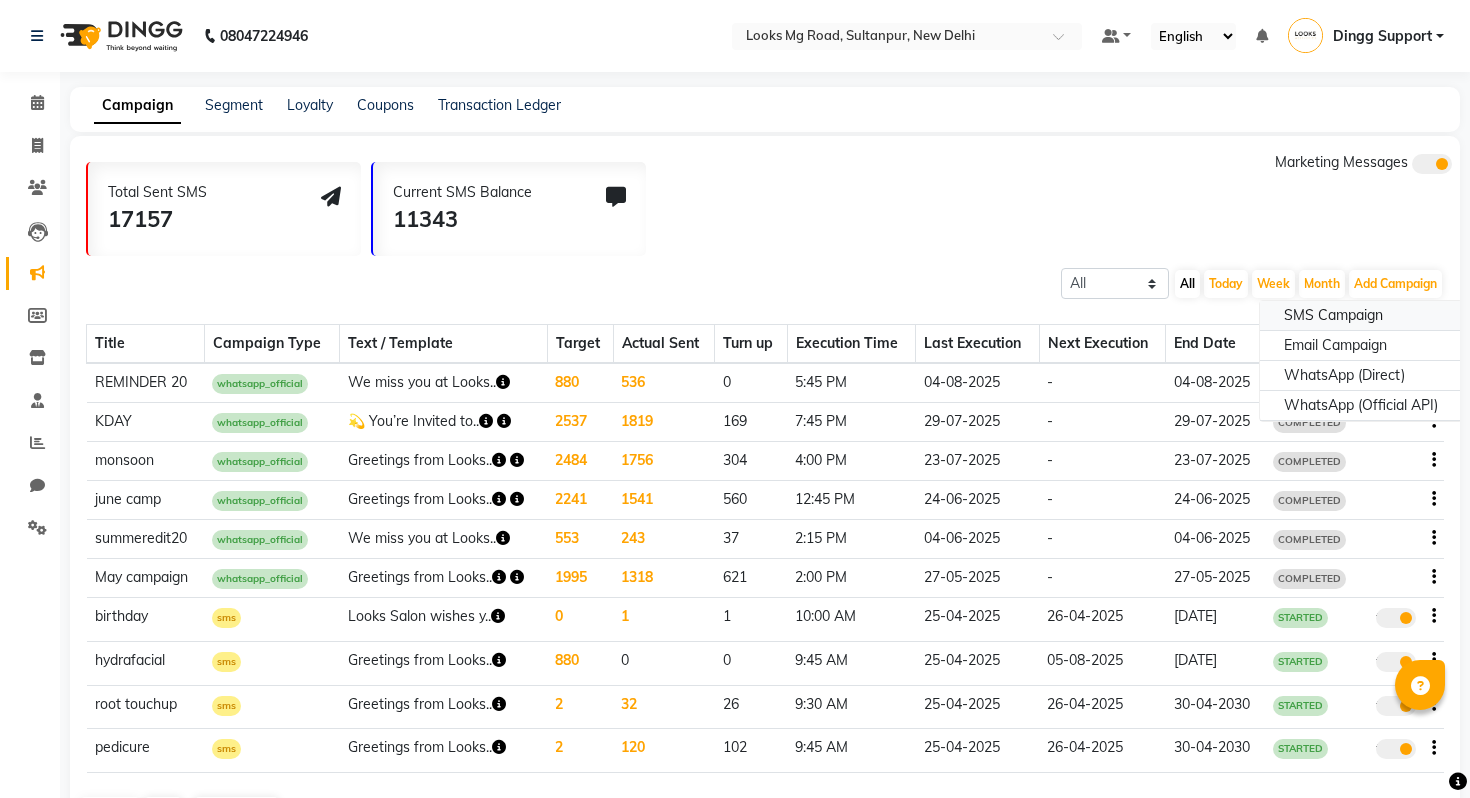 click on "SMS Campaign" 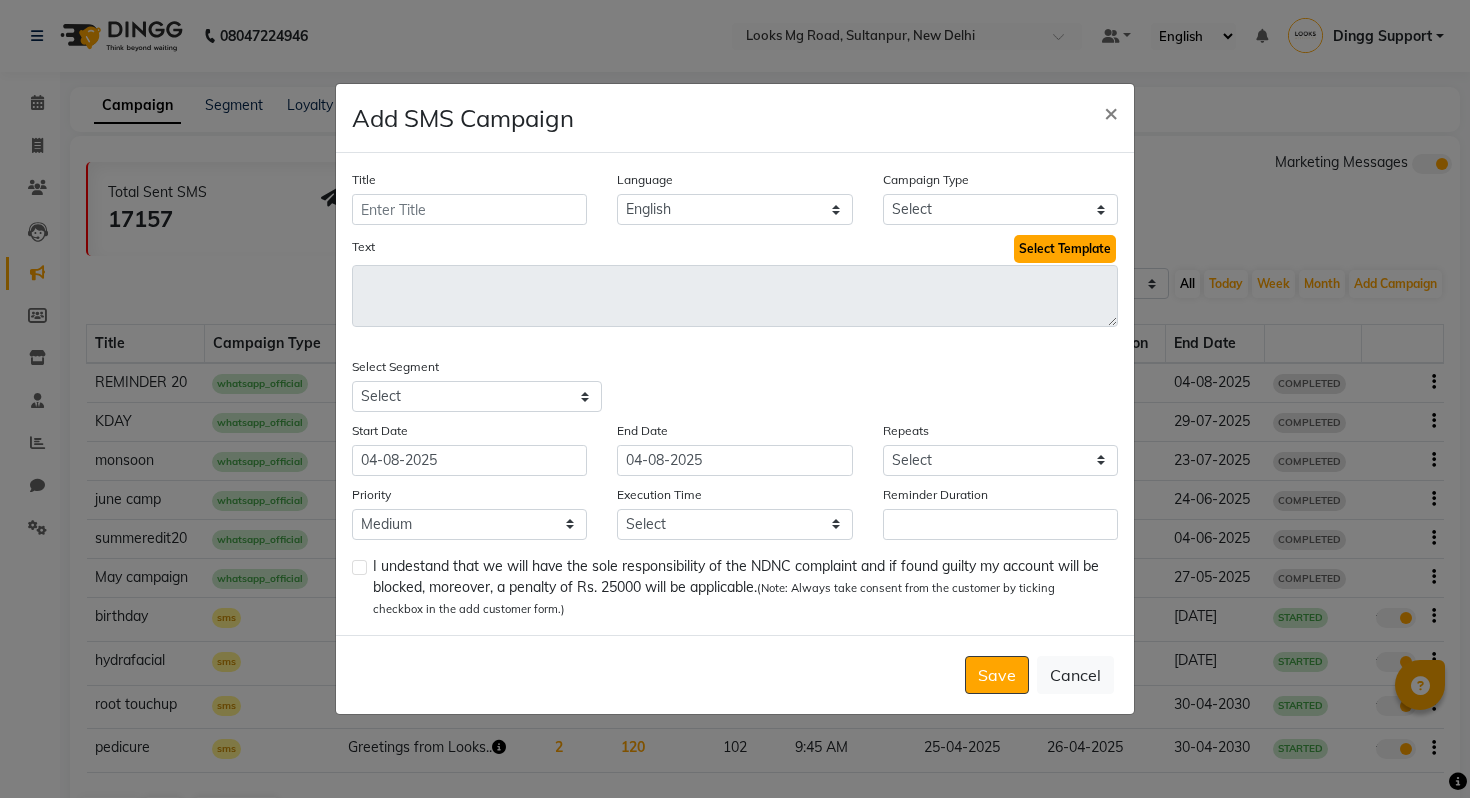 click on "Select Template" 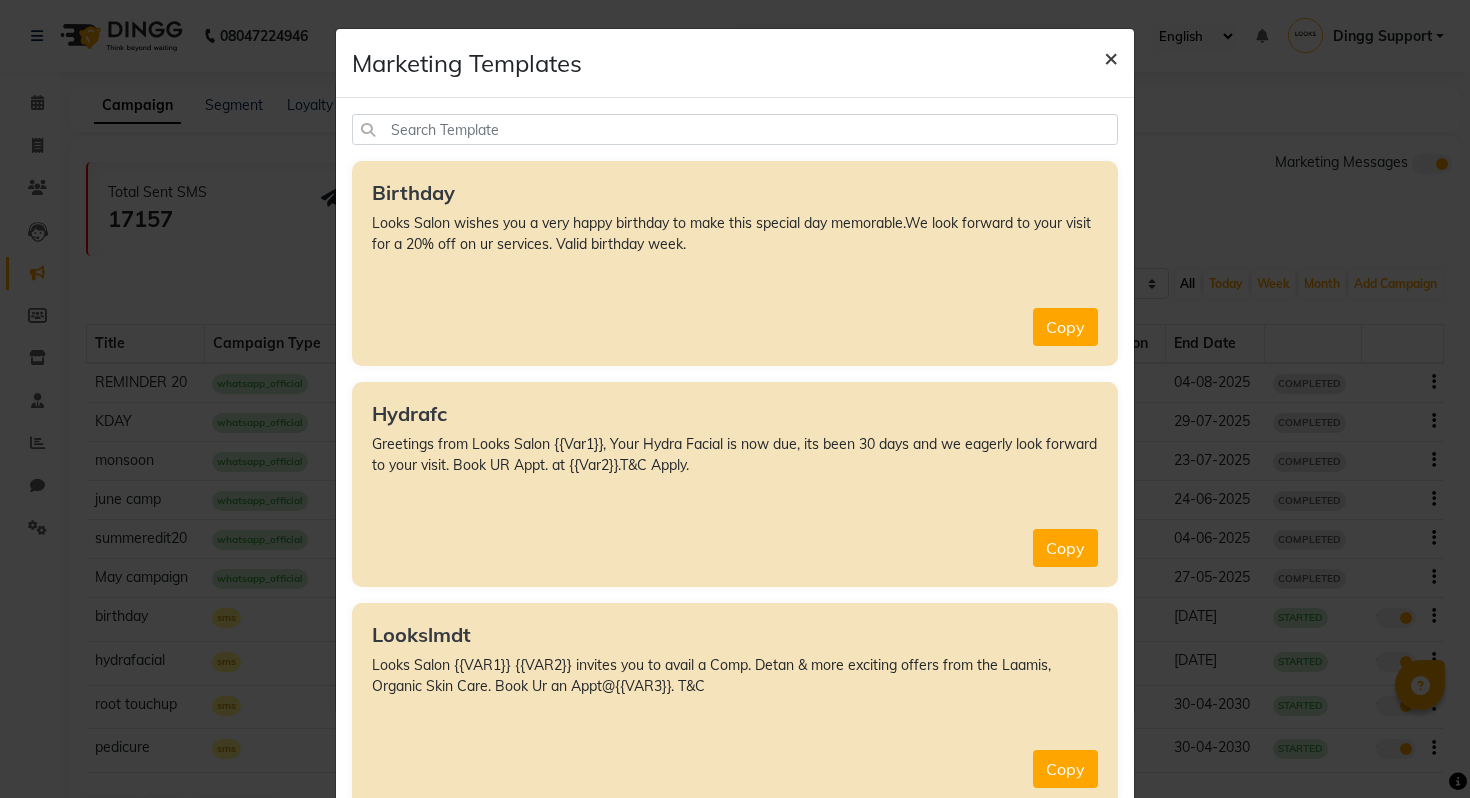 click on "×" 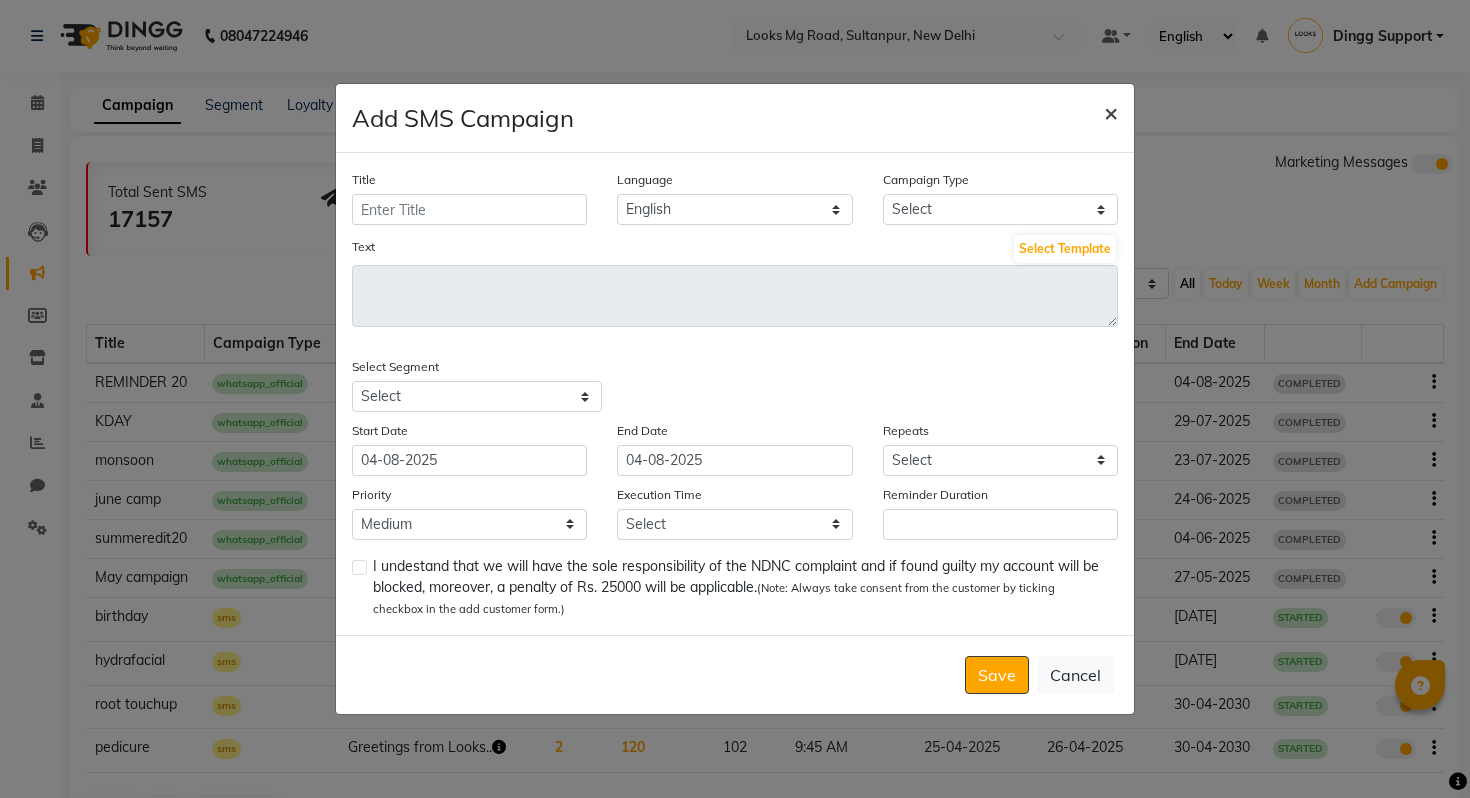 click on "×" 